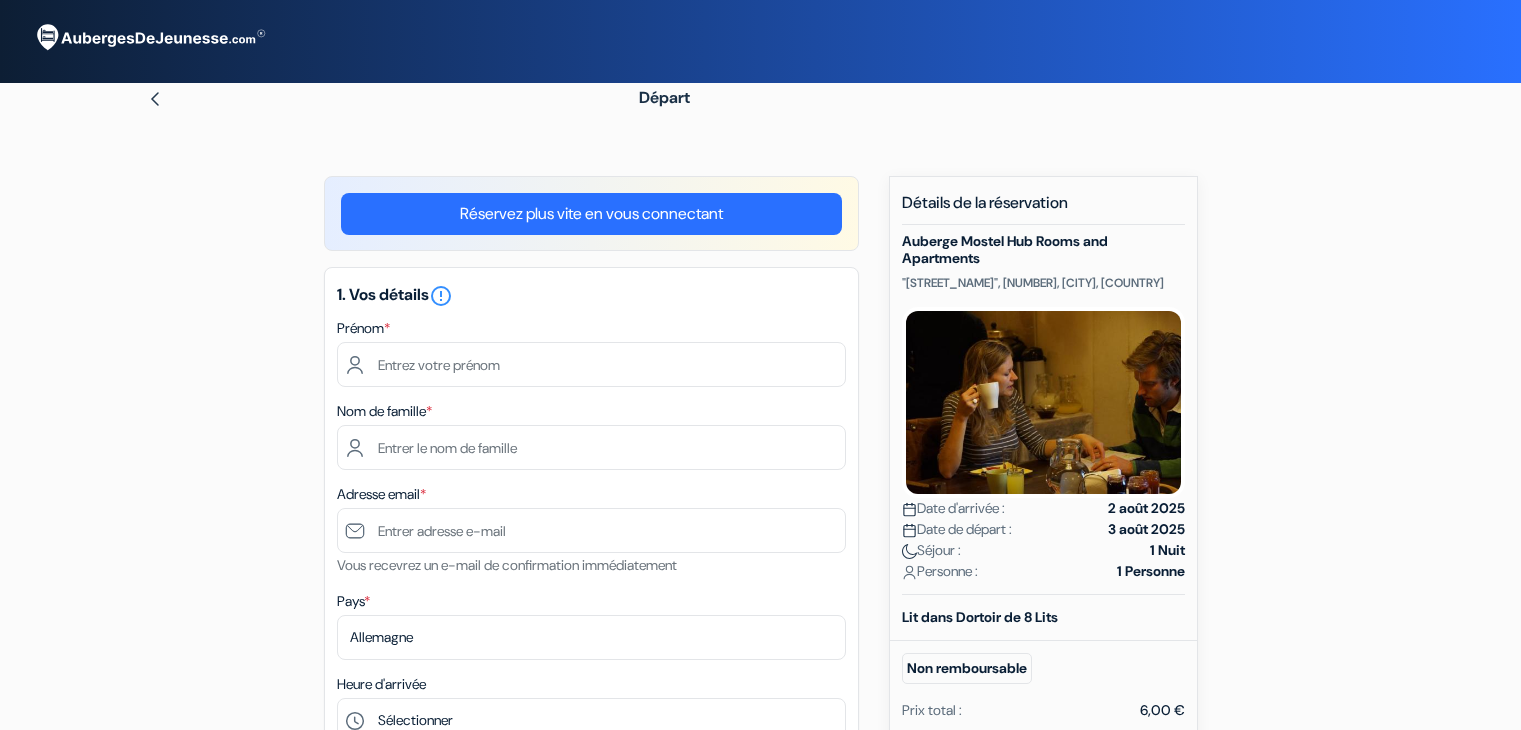 scroll, scrollTop: 0, scrollLeft: 0, axis: both 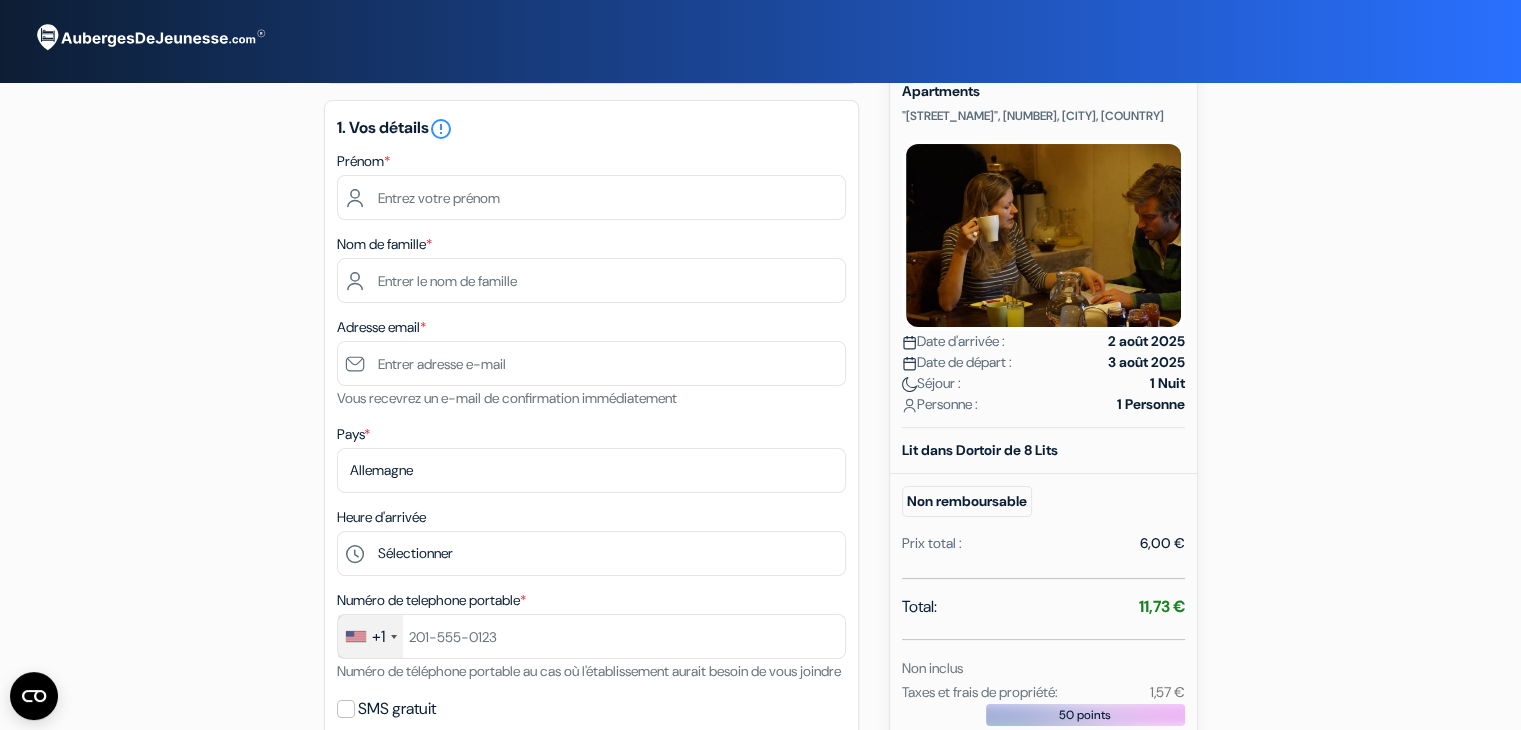 drag, startPoint x: 0, startPoint y: 0, endPoint x: 1535, endPoint y: 129, distance: 1540.411 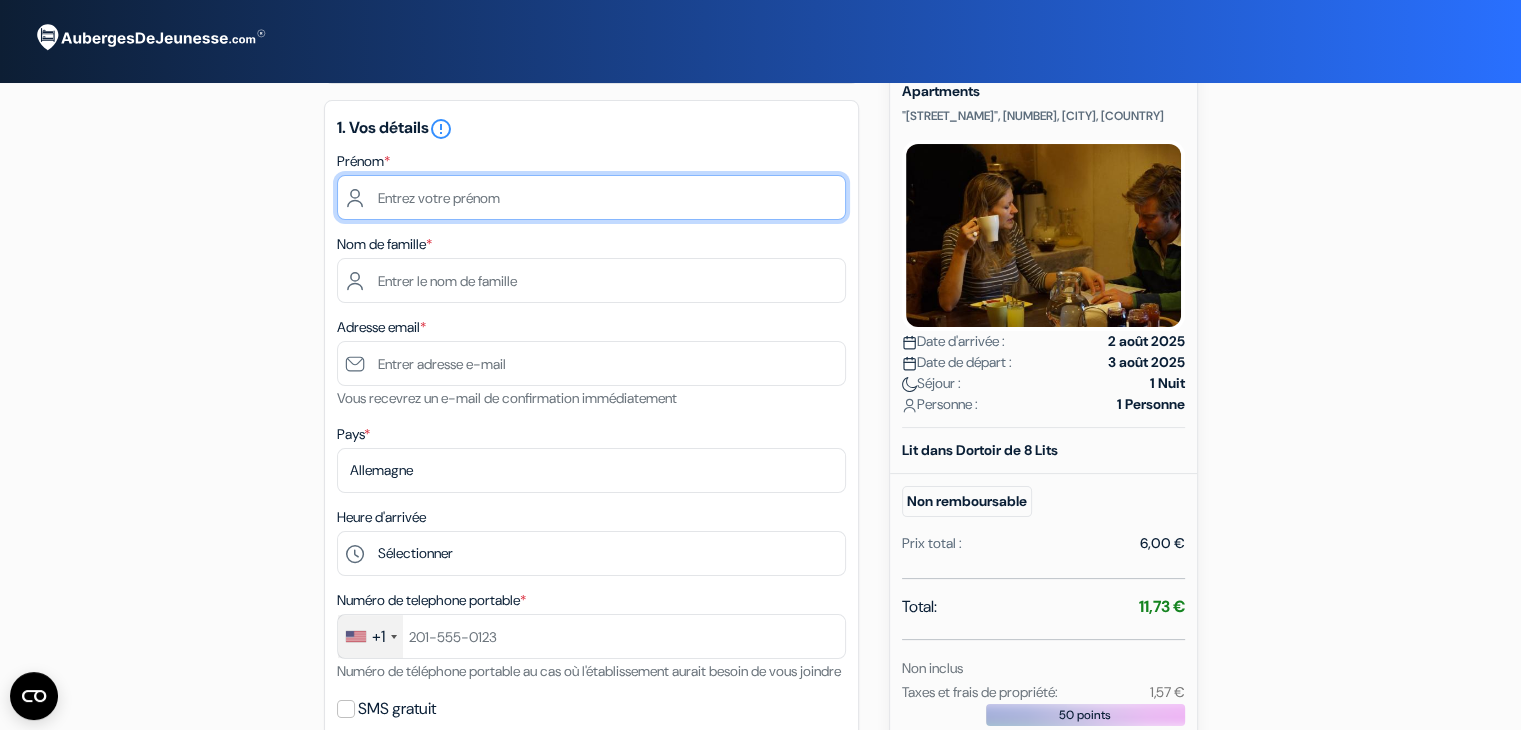 click at bounding box center (591, 197) 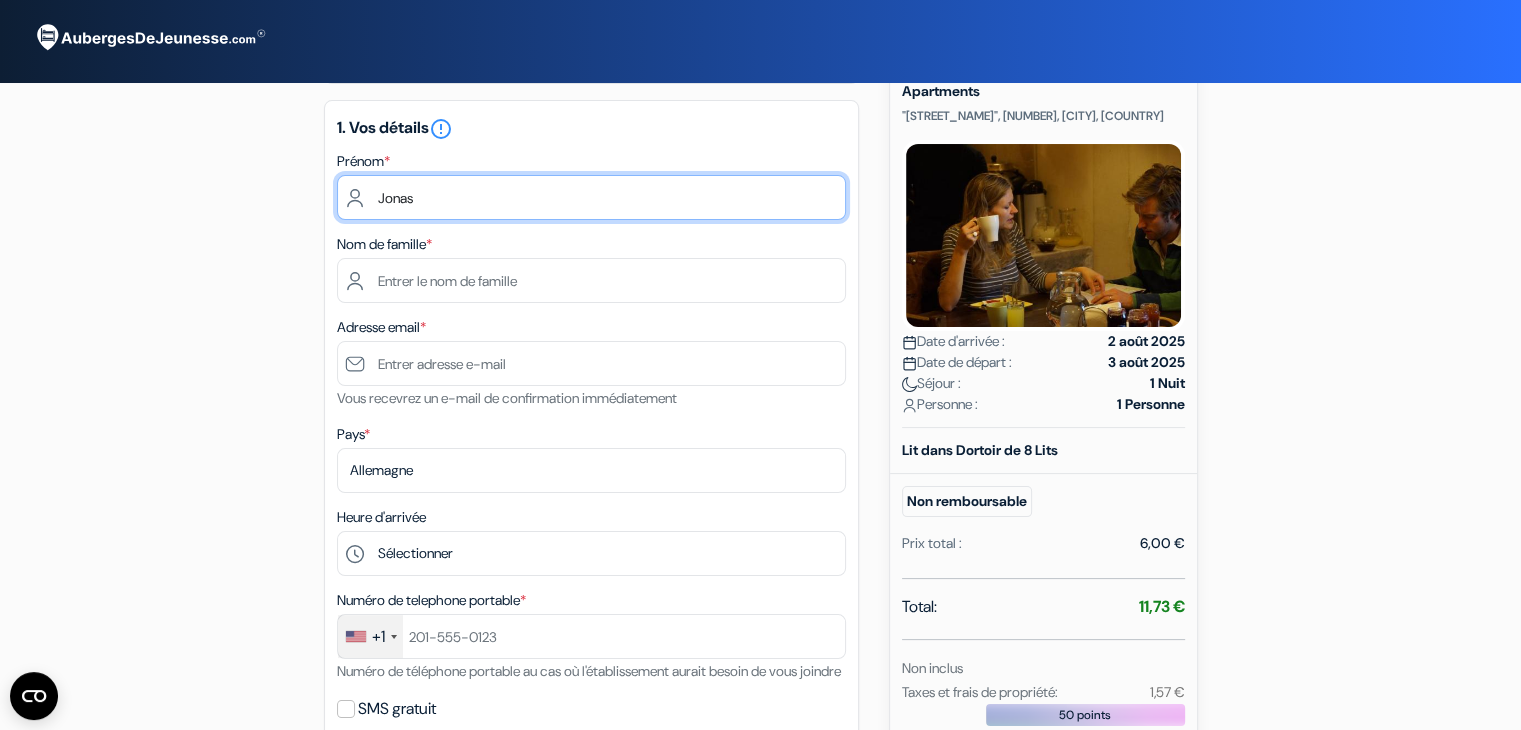 type on "Jonas" 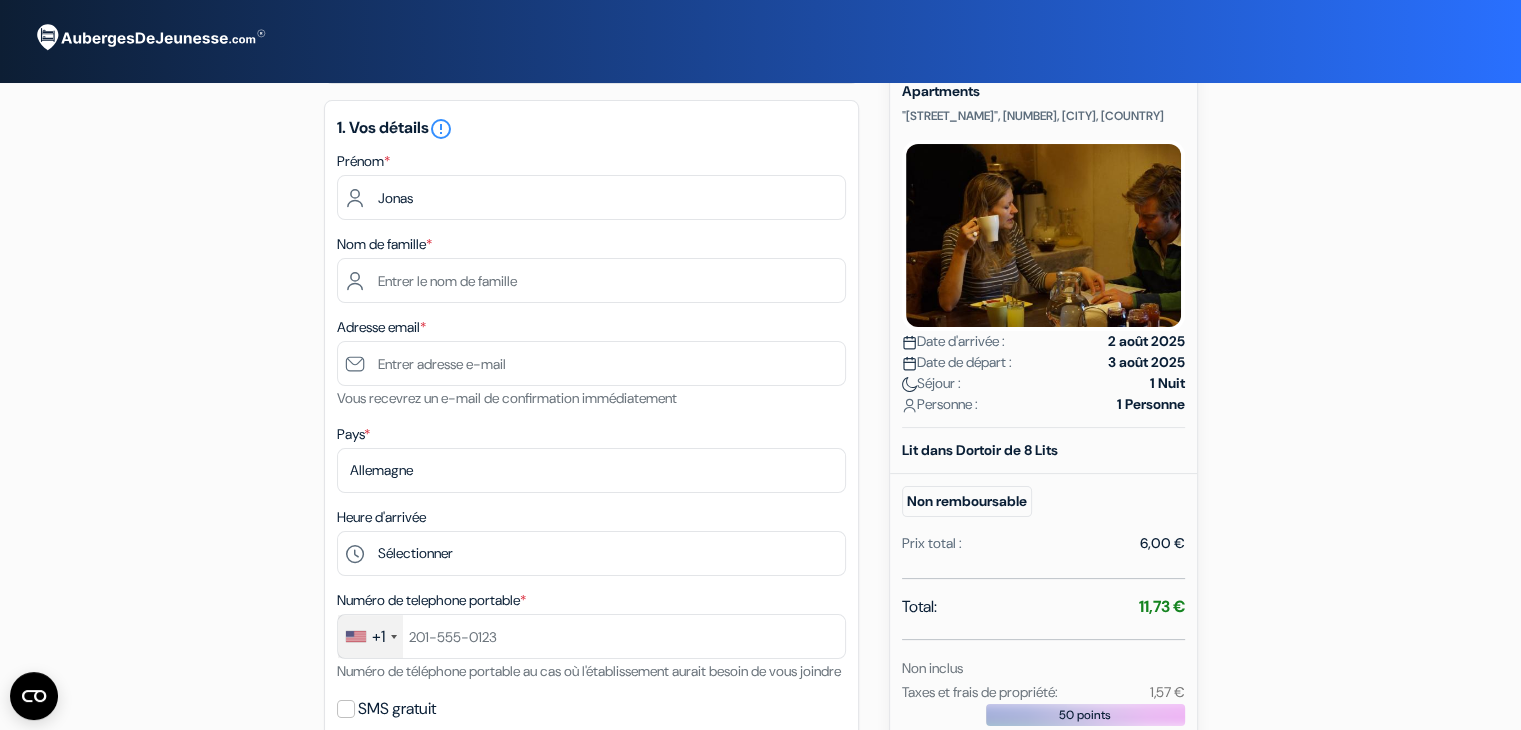 click on "Prénom  *
Jonas" at bounding box center (591, 184) 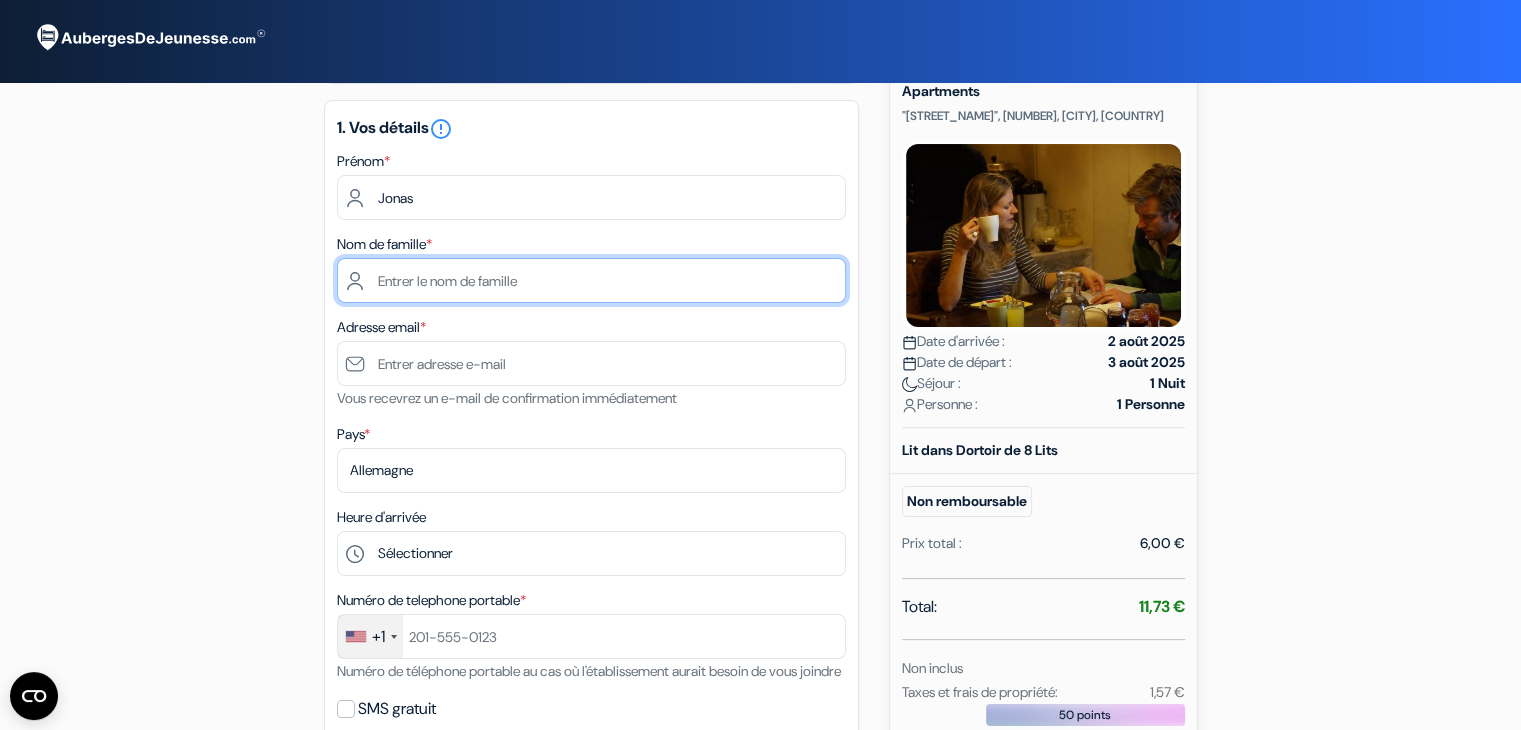 click at bounding box center [591, 280] 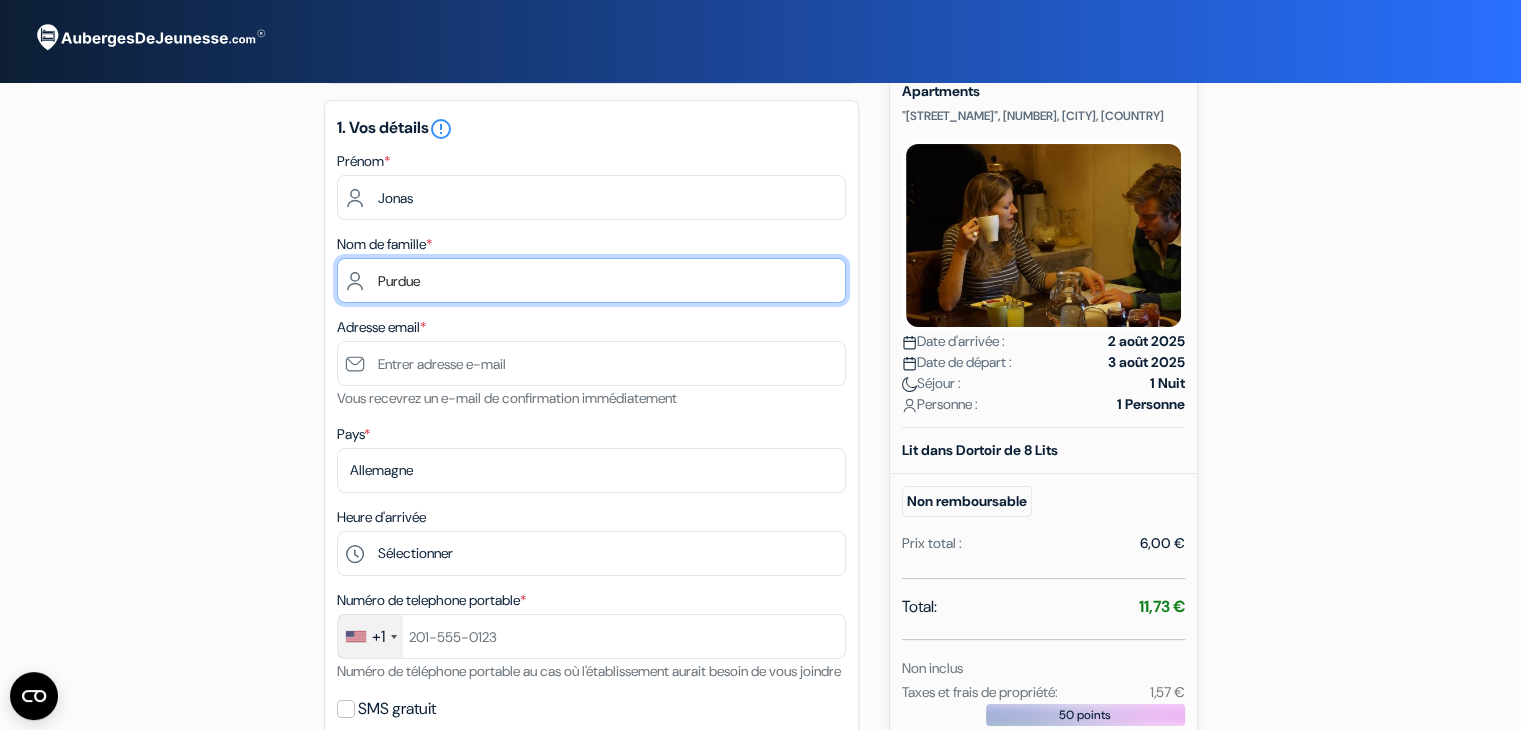 type on "Purdue" 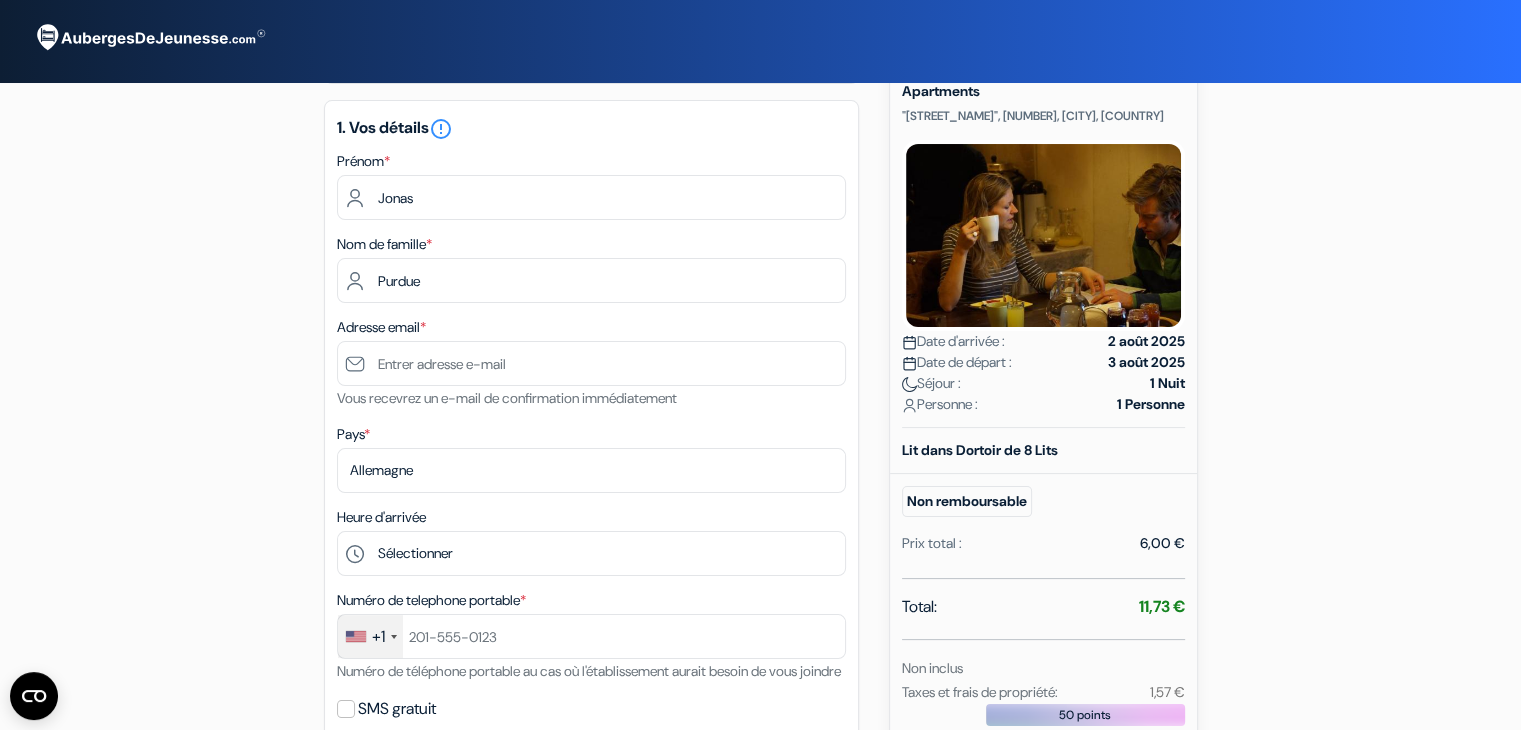 click on "Vous recevrez un e-mail de confirmation immédiatement" at bounding box center [507, 398] 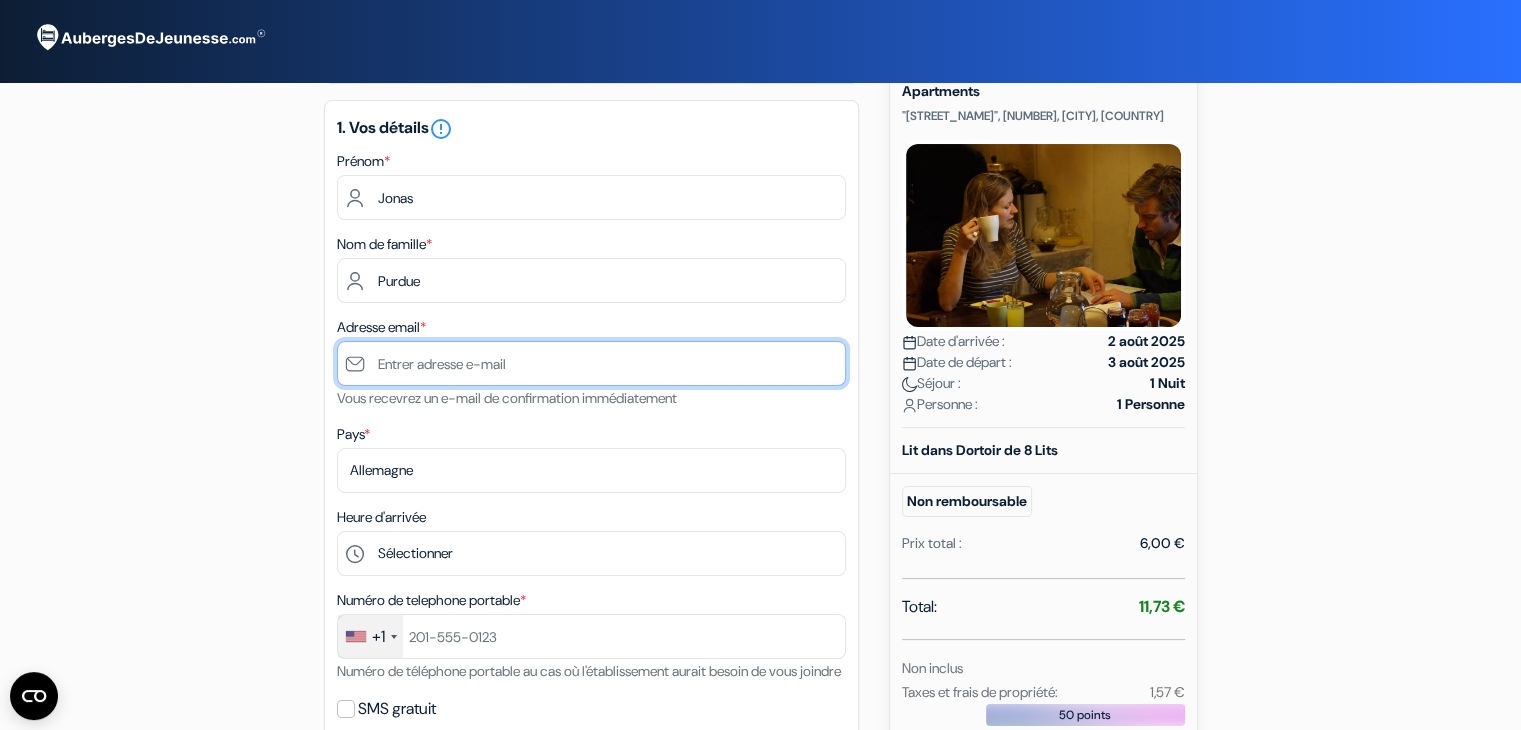 click at bounding box center (591, 363) 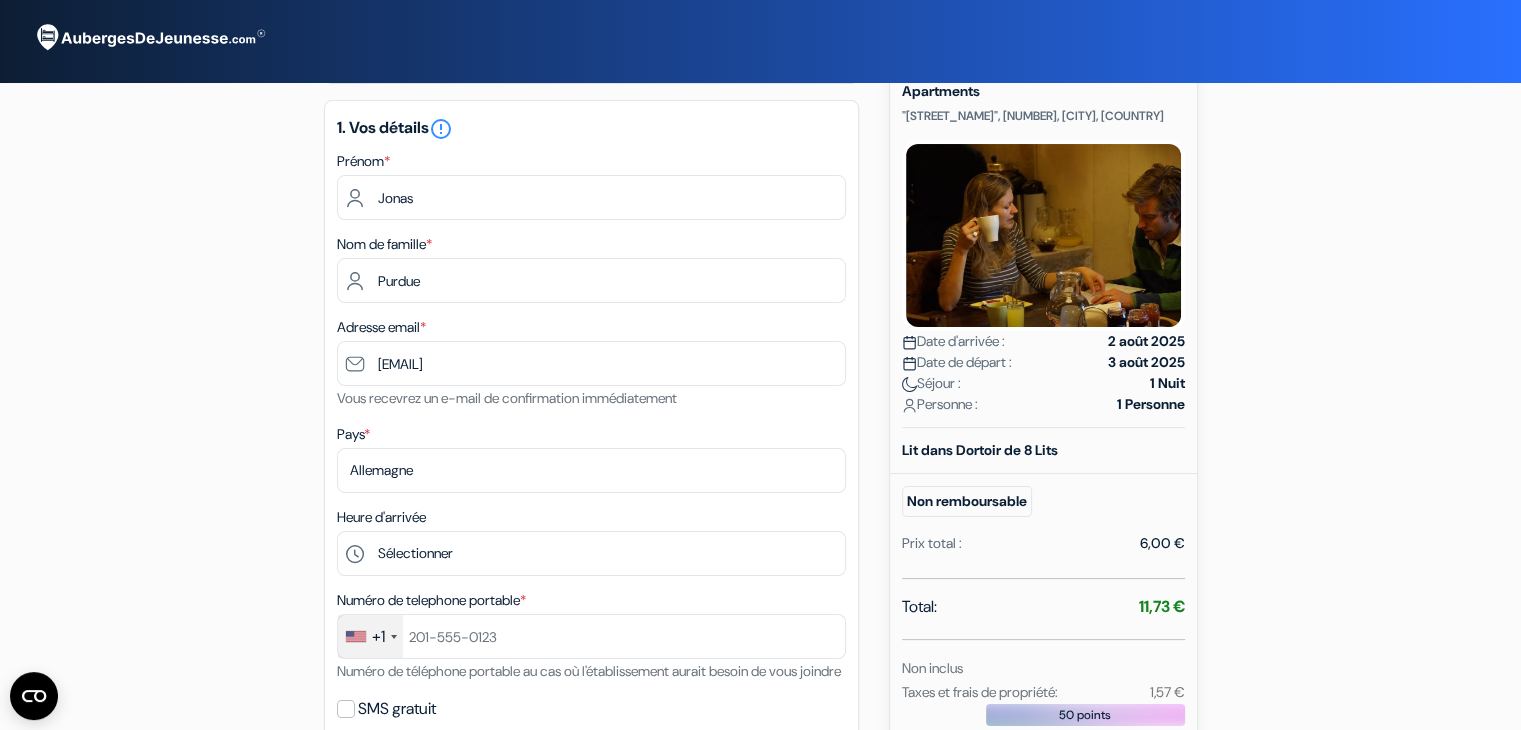 click on "Pays  *
Selectionner le pays
Abkhazie
Afghanistan
Afrique du Sud
Albanie
Algérie
Allemagne
Andorre
Angola" at bounding box center (591, 457) 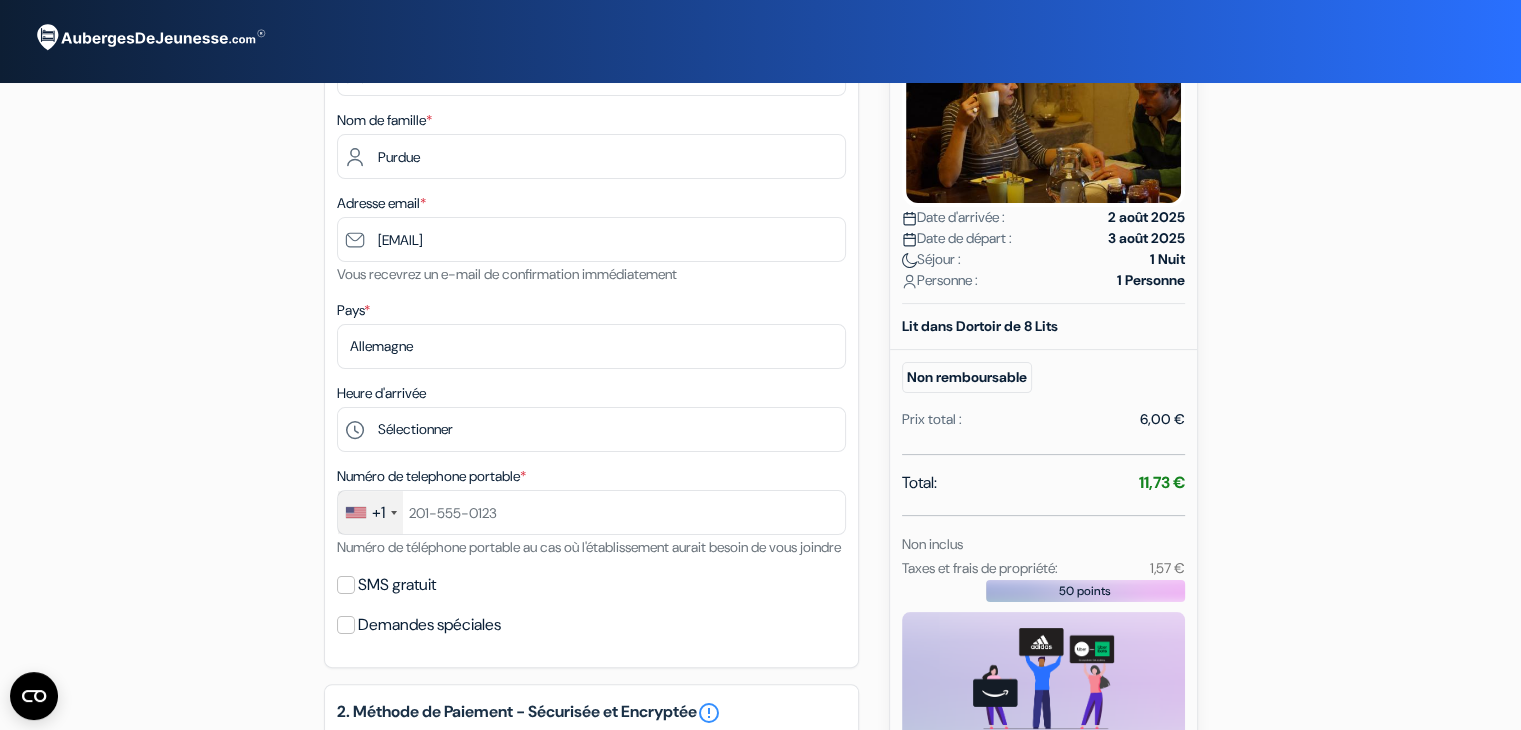 scroll, scrollTop: 316, scrollLeft: 0, axis: vertical 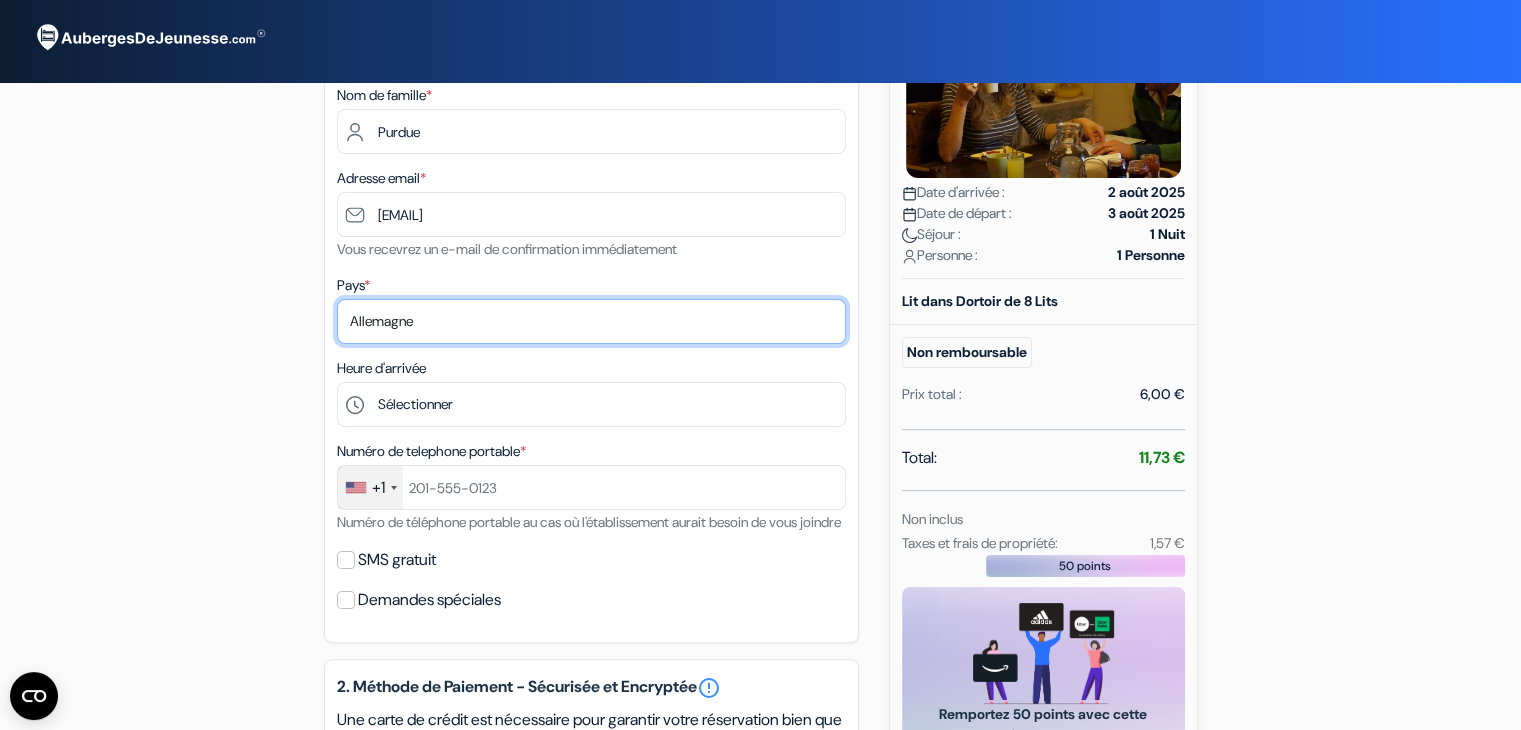 click on "Selectionner le pays
Abkhazie
Afghanistan
Afrique du Sud
Albanie
Algérie
Allemagne
Andorre
Angola
Anguilla" at bounding box center [591, 321] 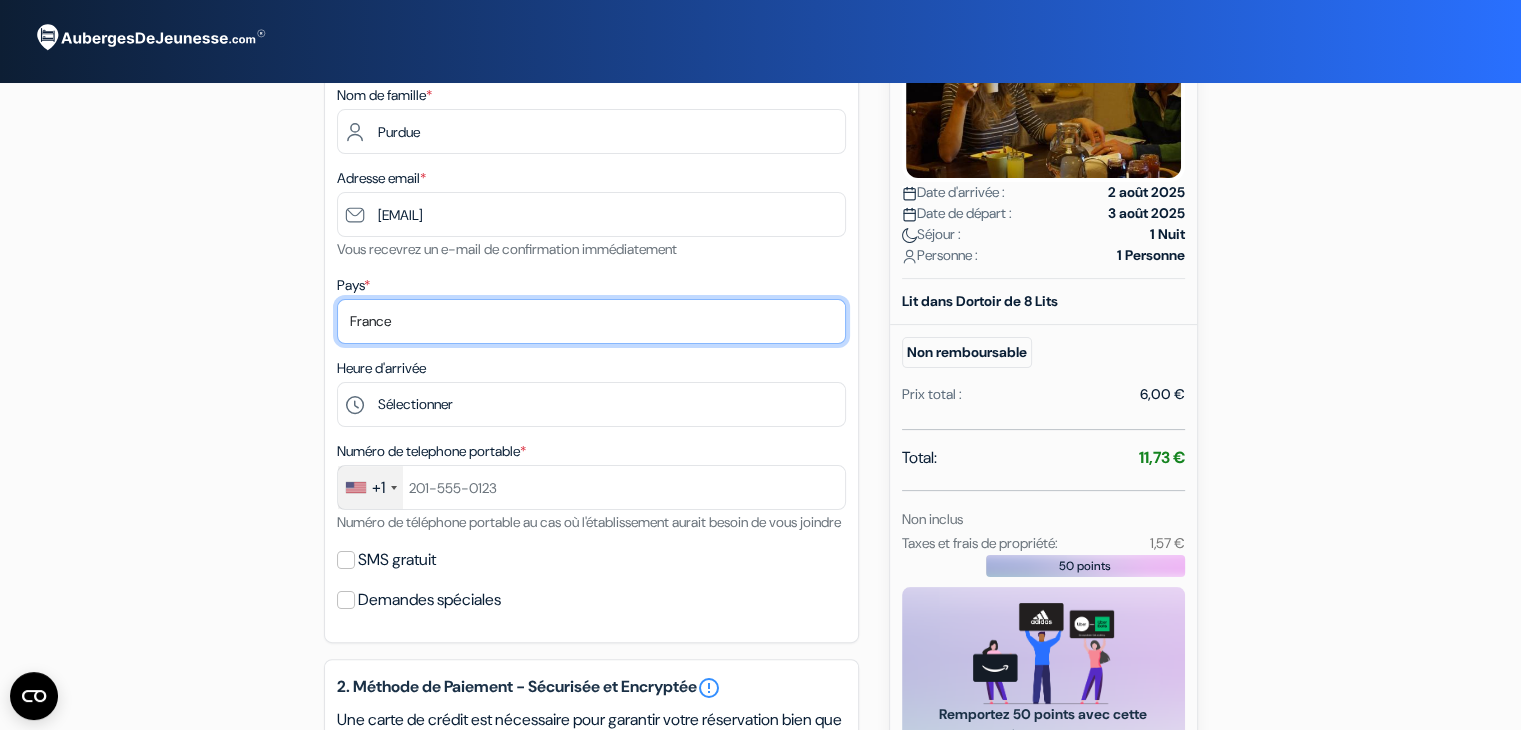 click on "Selectionner le pays
Abkhazie
Afghanistan
Afrique du Sud
Albanie
Algérie
Allemagne
Andorre
Angola
Anguilla" at bounding box center [591, 321] 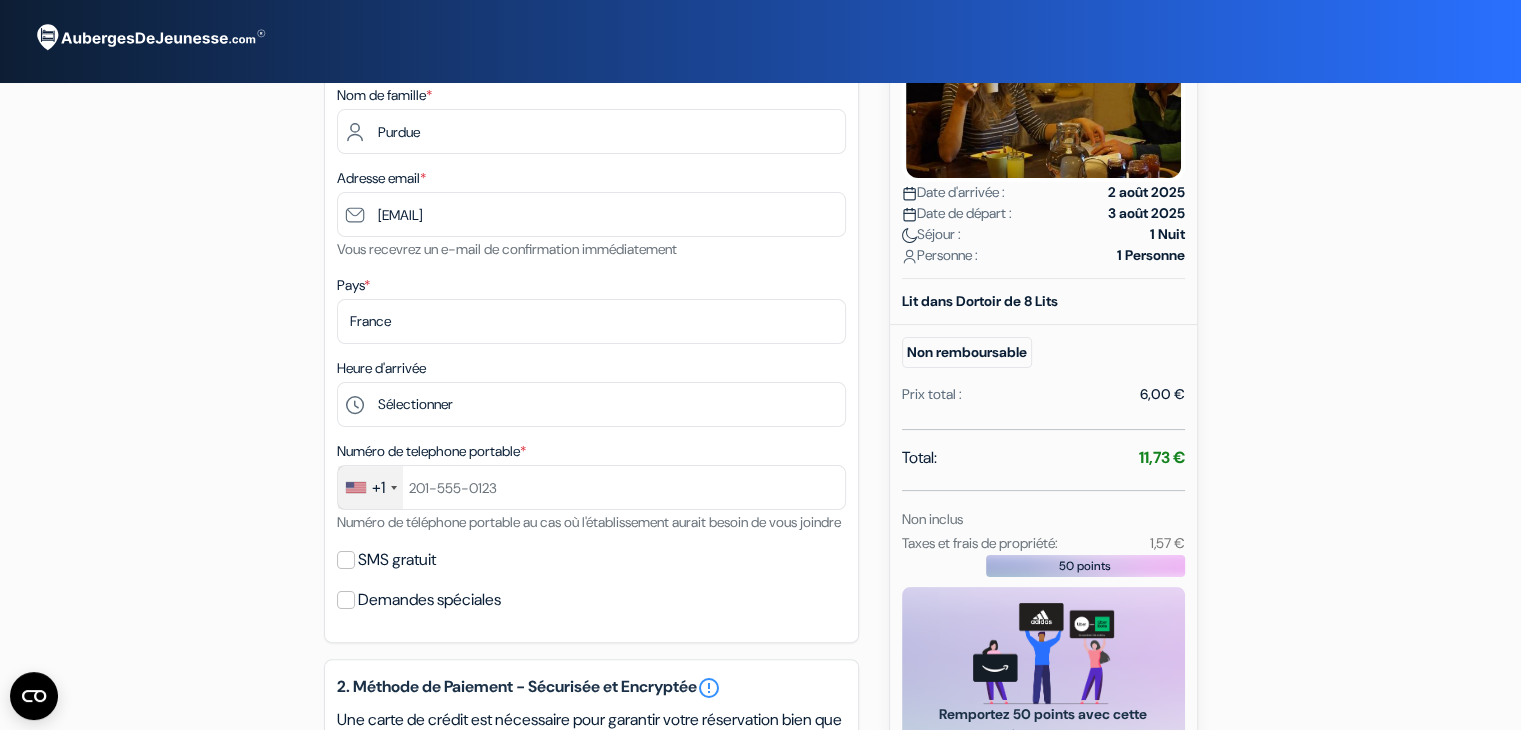 click on "Pays  *
Selectionner le pays
Abkhazie
Afghanistan
Afrique du Sud
Albanie
Algérie
Allemagne
Andorre
Angola" at bounding box center (591, 308) 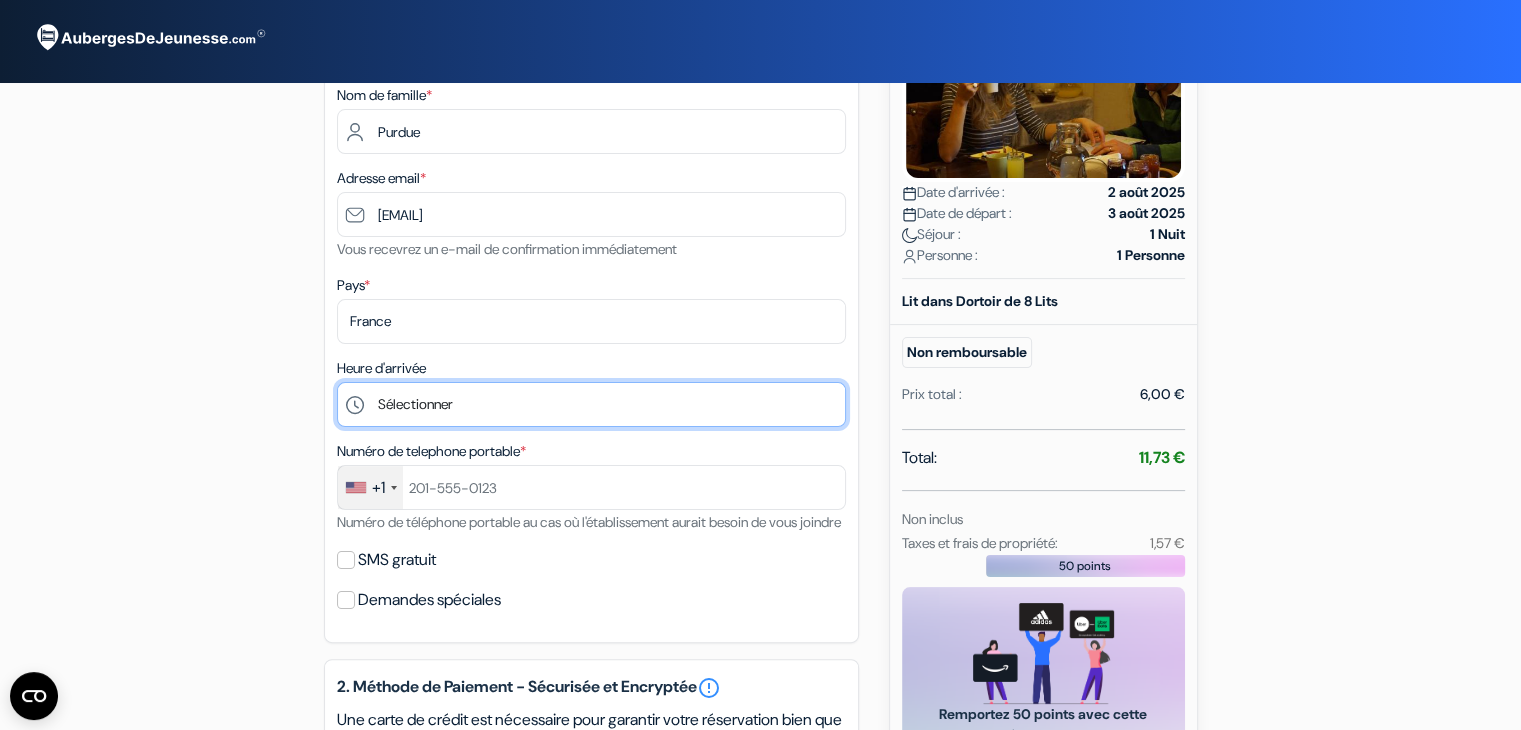 click on "Sélectionner
14:00
15:00
16:00
17:00
18:00
19:00
20:00
21:00
22:00
23:00
0:00" at bounding box center [591, 404] 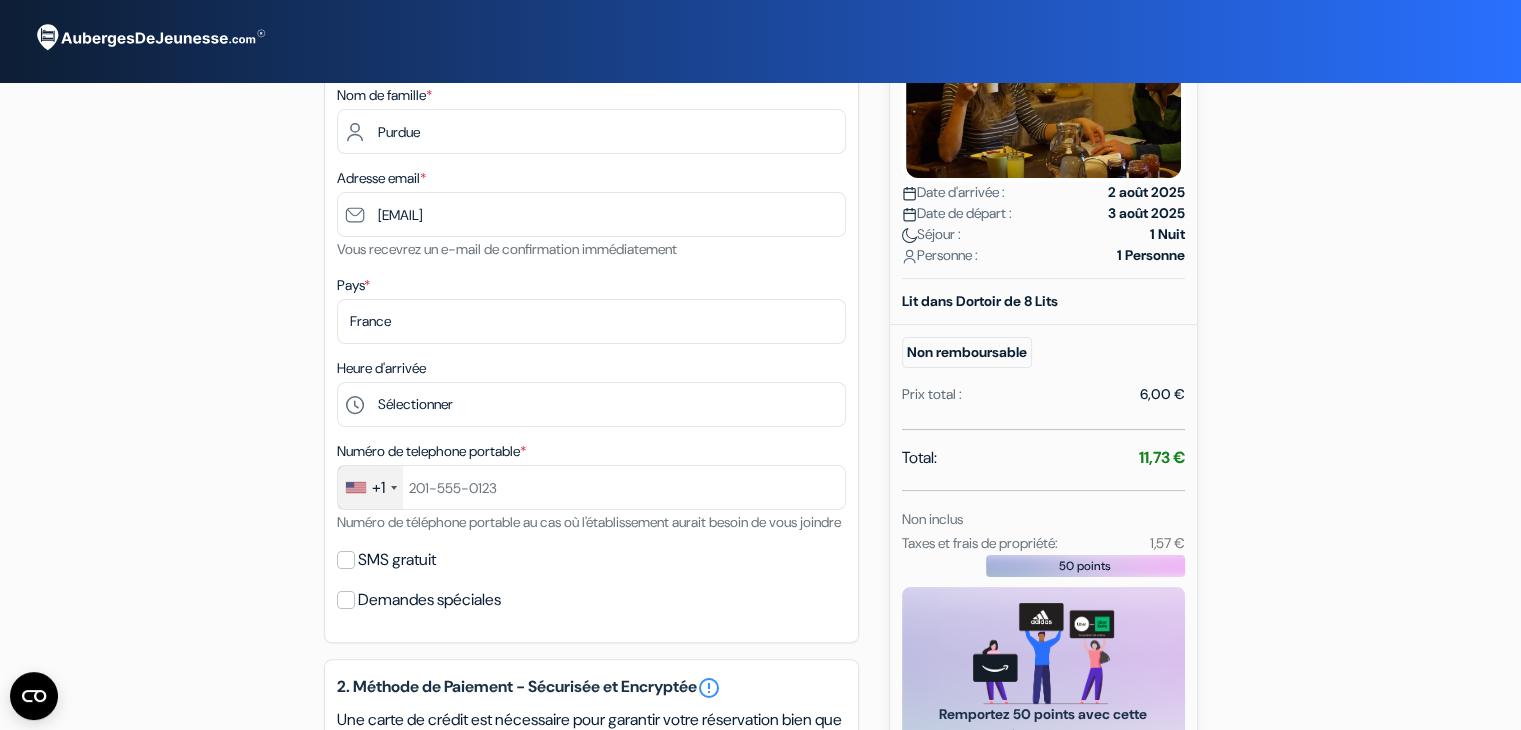 click on "add_box
Auberge Mostel Hub Rooms and Apartments
"Makedonia" blv,  2,
Sofia,
Bulgarie
no_plan  2 août 2025" at bounding box center [760, 554] 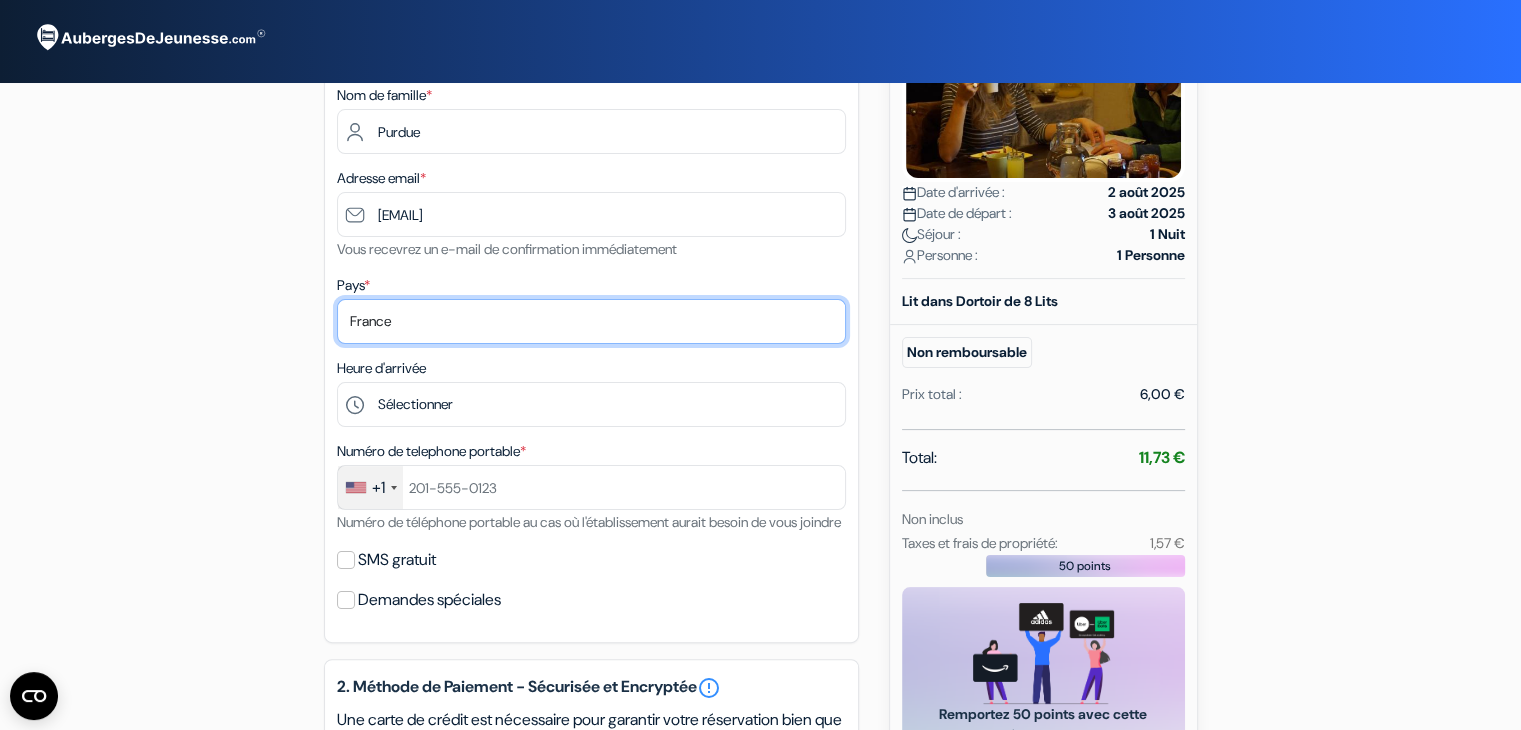 click on "Selectionner le pays
Abkhazie
Afghanistan
Afrique du Sud
Albanie
Algérie
Allemagne
Andorre
Angola
Anguilla" at bounding box center [591, 321] 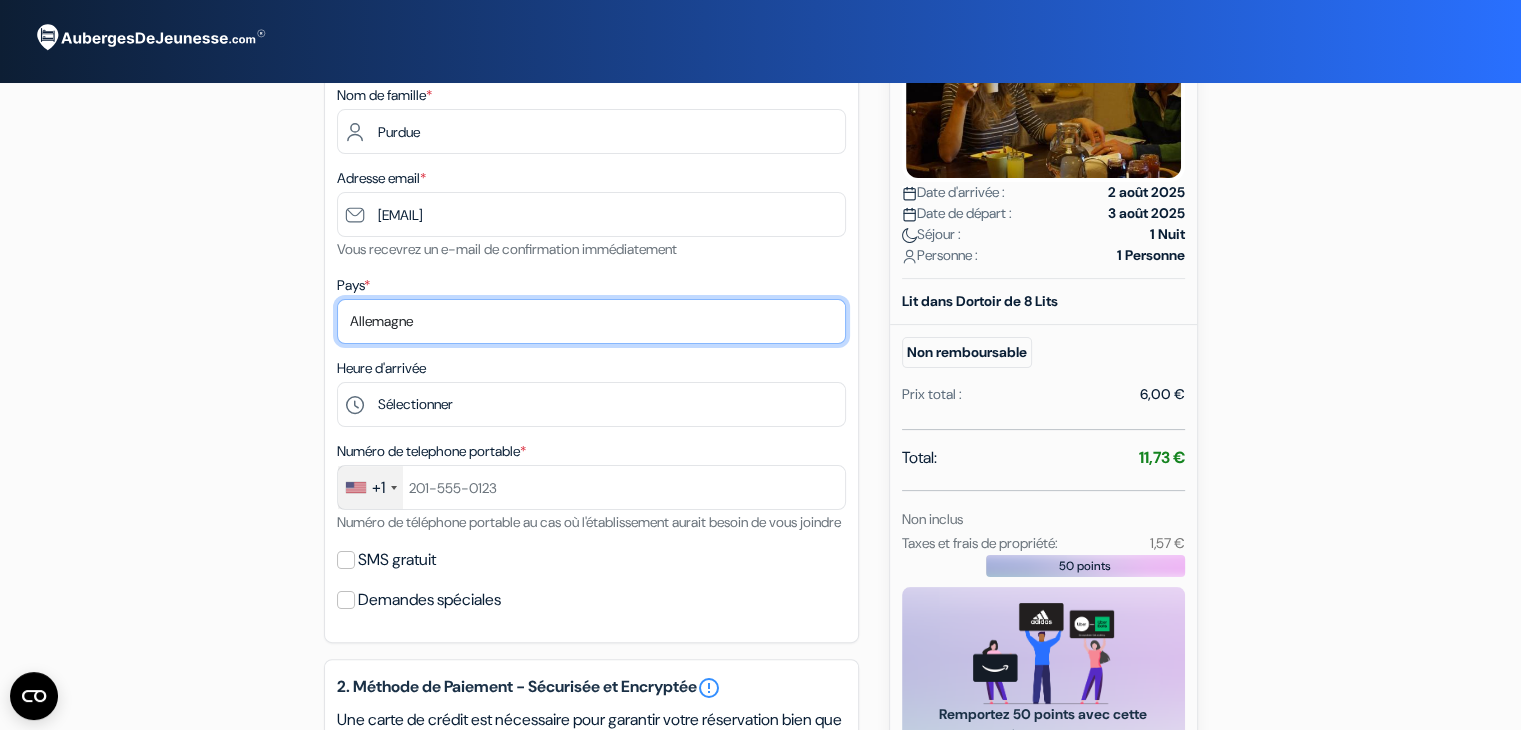 click on "Selectionner le pays
Abkhazie
Afghanistan
Afrique du Sud
Albanie
Algérie
Allemagne
Andorre
Angola
Anguilla" at bounding box center [591, 321] 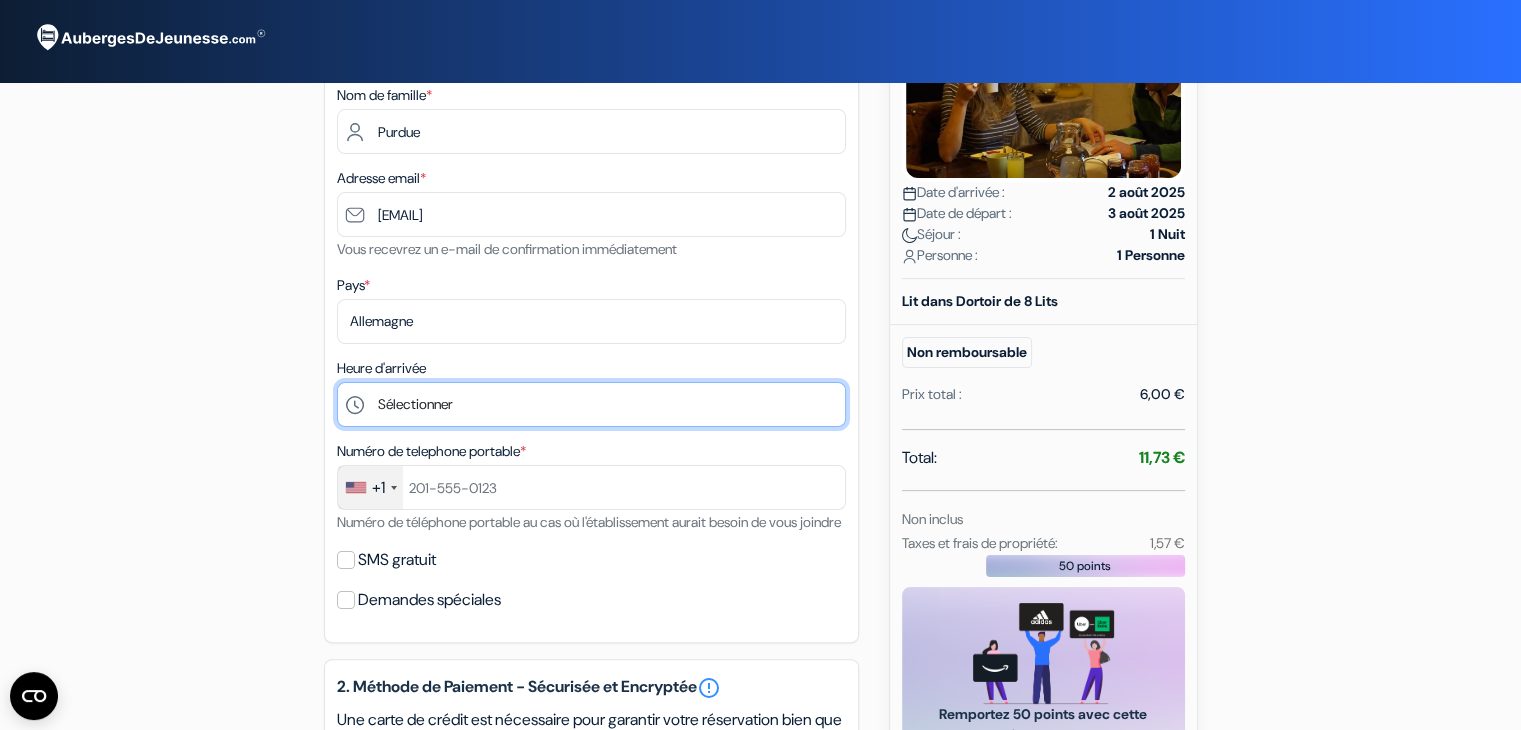 click on "Sélectionner
14:00
15:00
16:00
17:00
18:00
19:00
20:00
21:00
22:00
23:00
0:00" at bounding box center (591, 404) 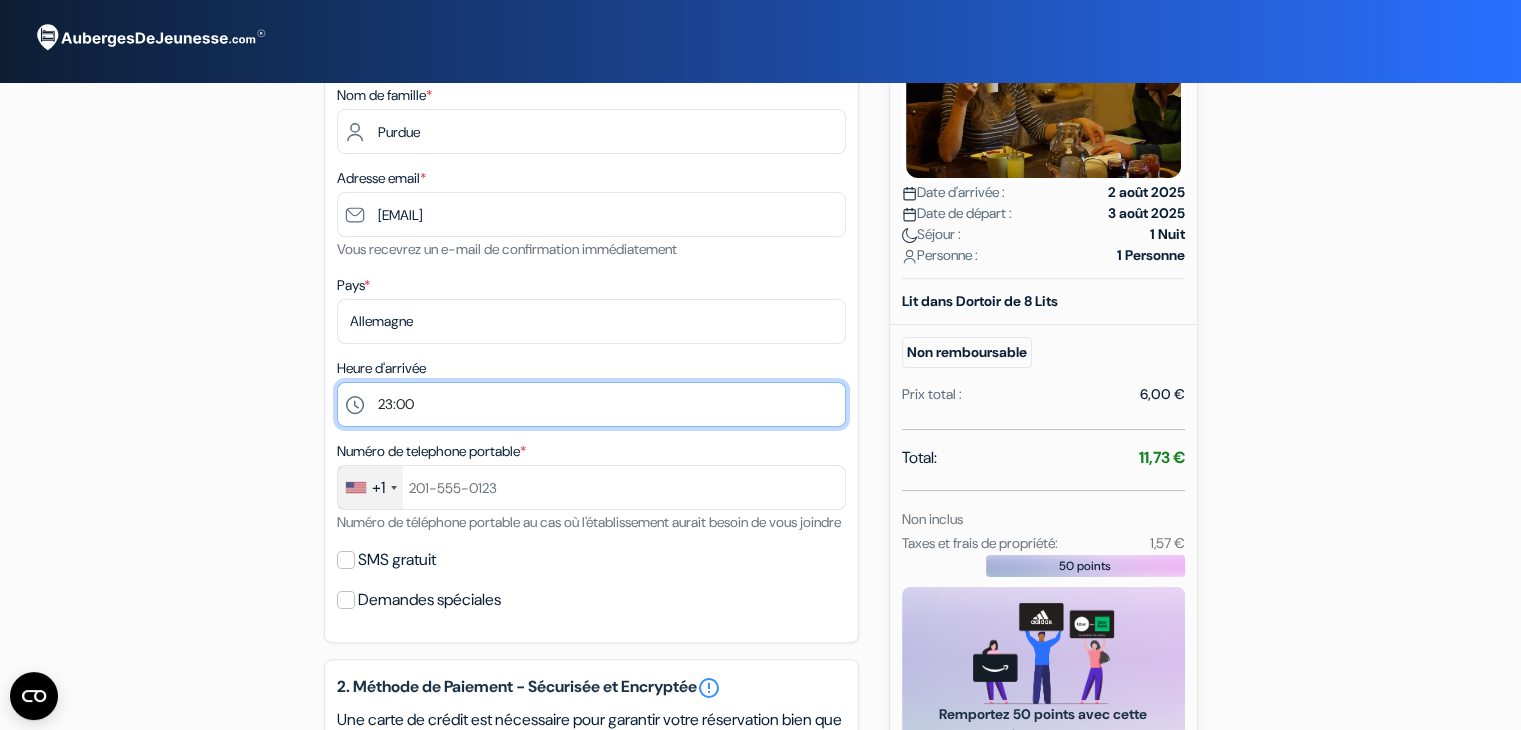 click on "Sélectionner
14:00
15:00
16:00
17:00
18:00
19:00
20:00
21:00
22:00
23:00
0:00" at bounding box center [591, 404] 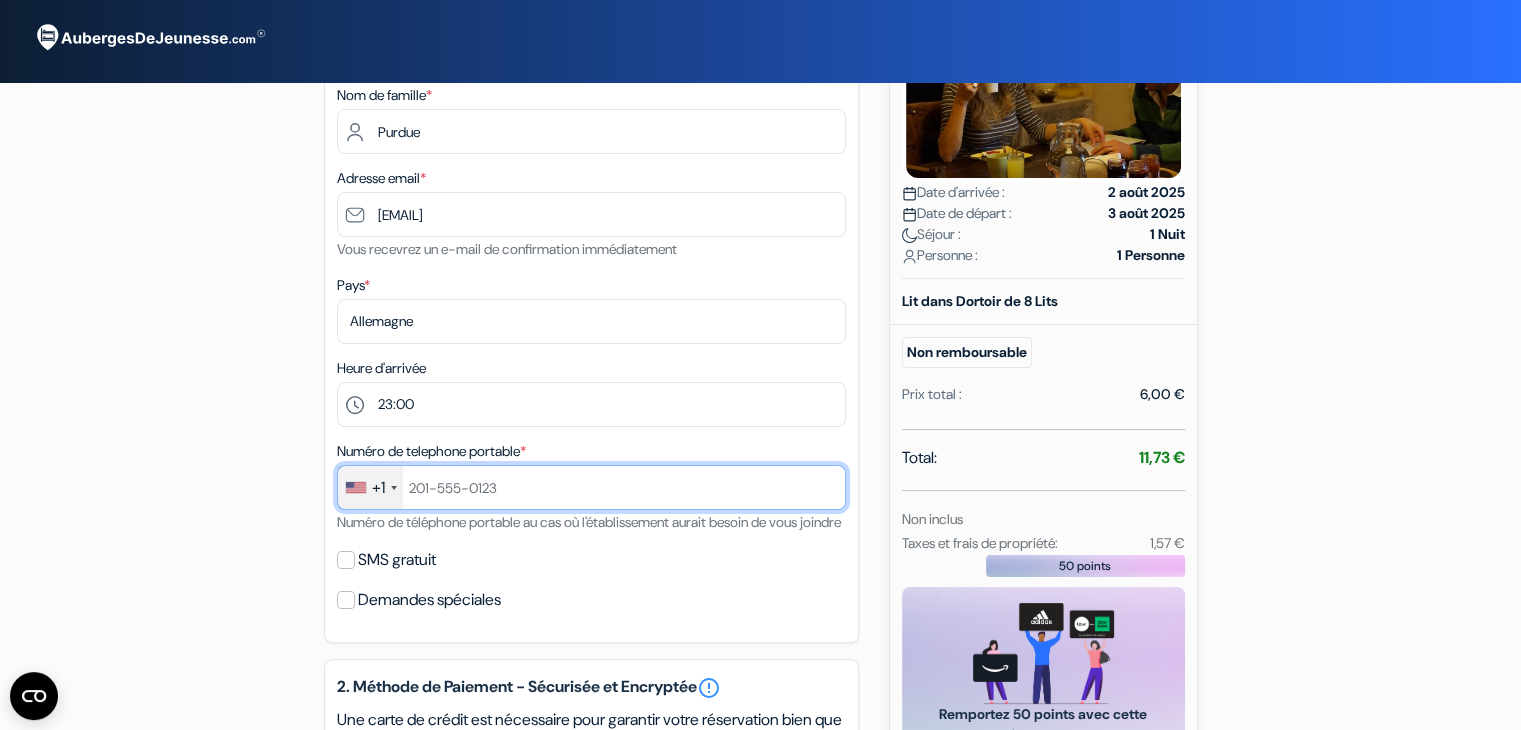 click at bounding box center (591, 487) 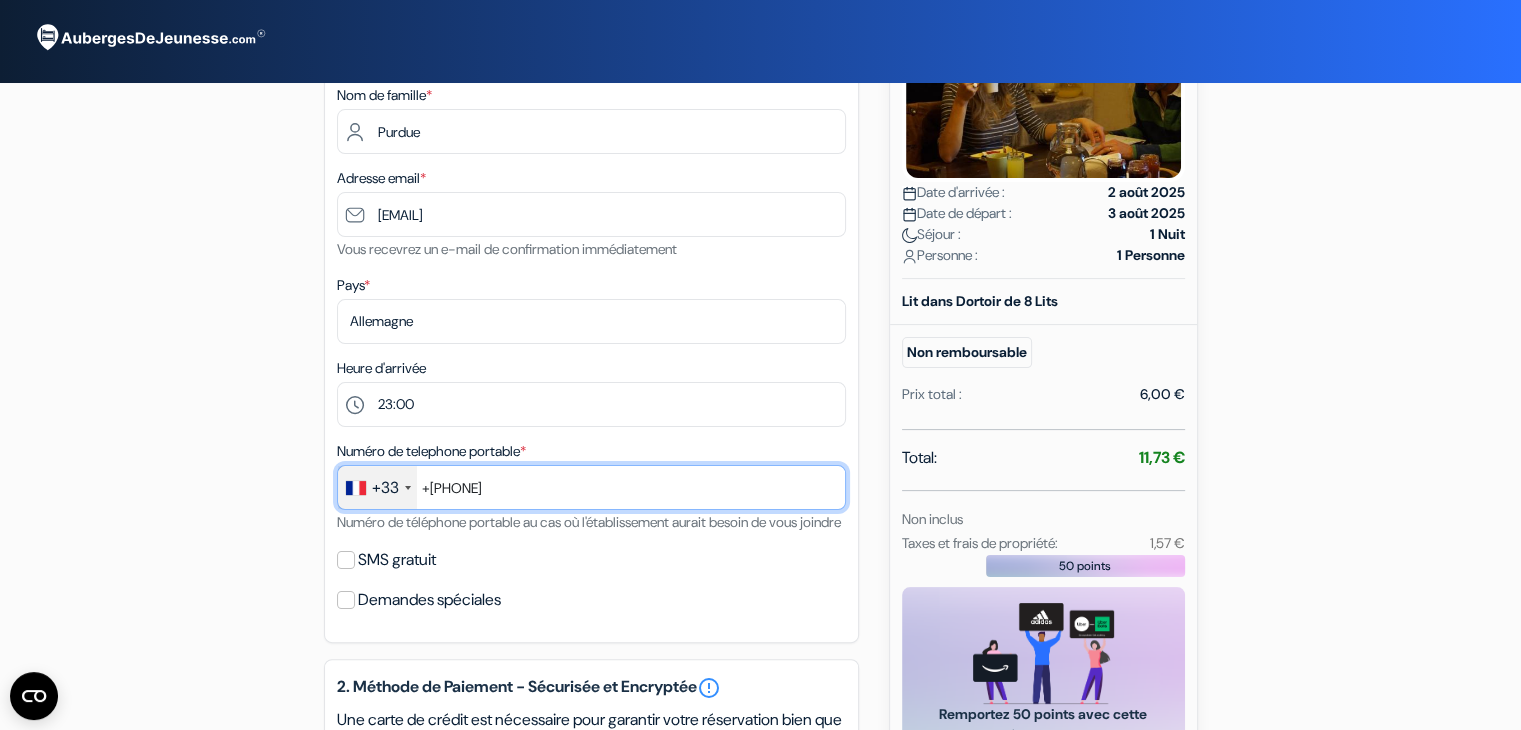 type on "+[PHONE]" 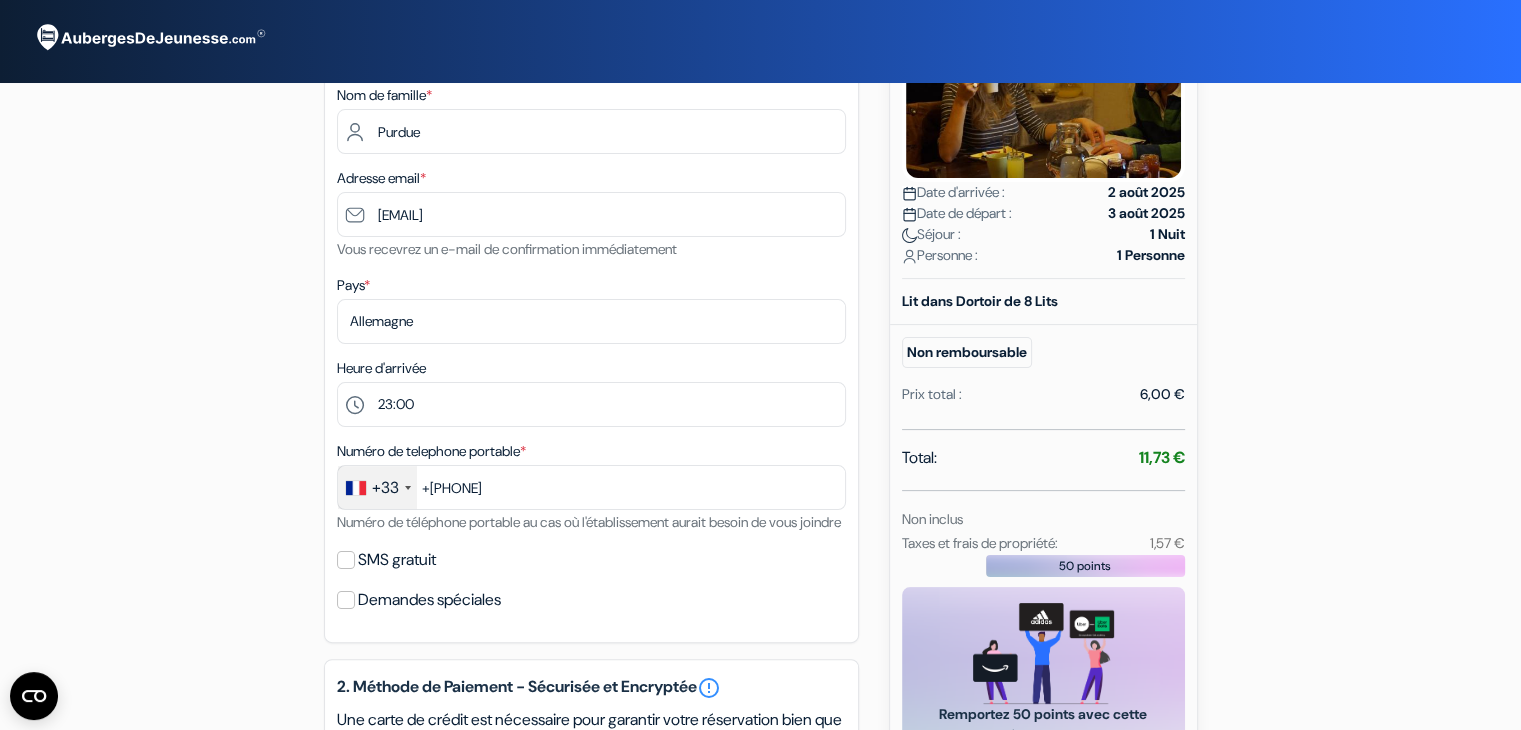 click on "Prénom  *
[NAME]
Nom de famille  *
[LAST_NAME]
Adresse email  *
[EMAIL]
Vous recevrez un e-mail de confirmation immédiatement
Pays  *
Selectionner le pays
Abkhazie
Afghanistan                                 Heure d'arrivée *" at bounding box center (591, 297) 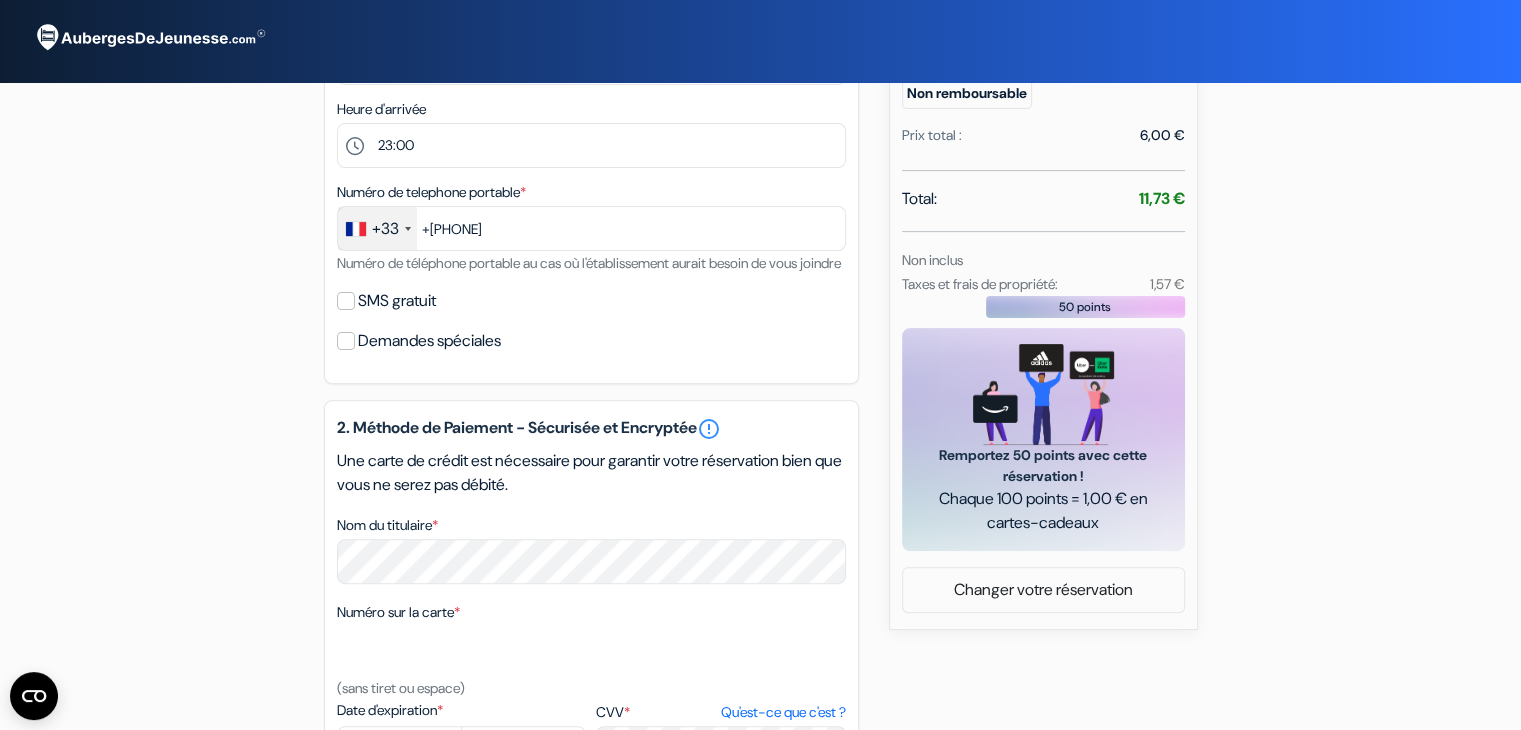 scroll, scrollTop: 579, scrollLeft: 0, axis: vertical 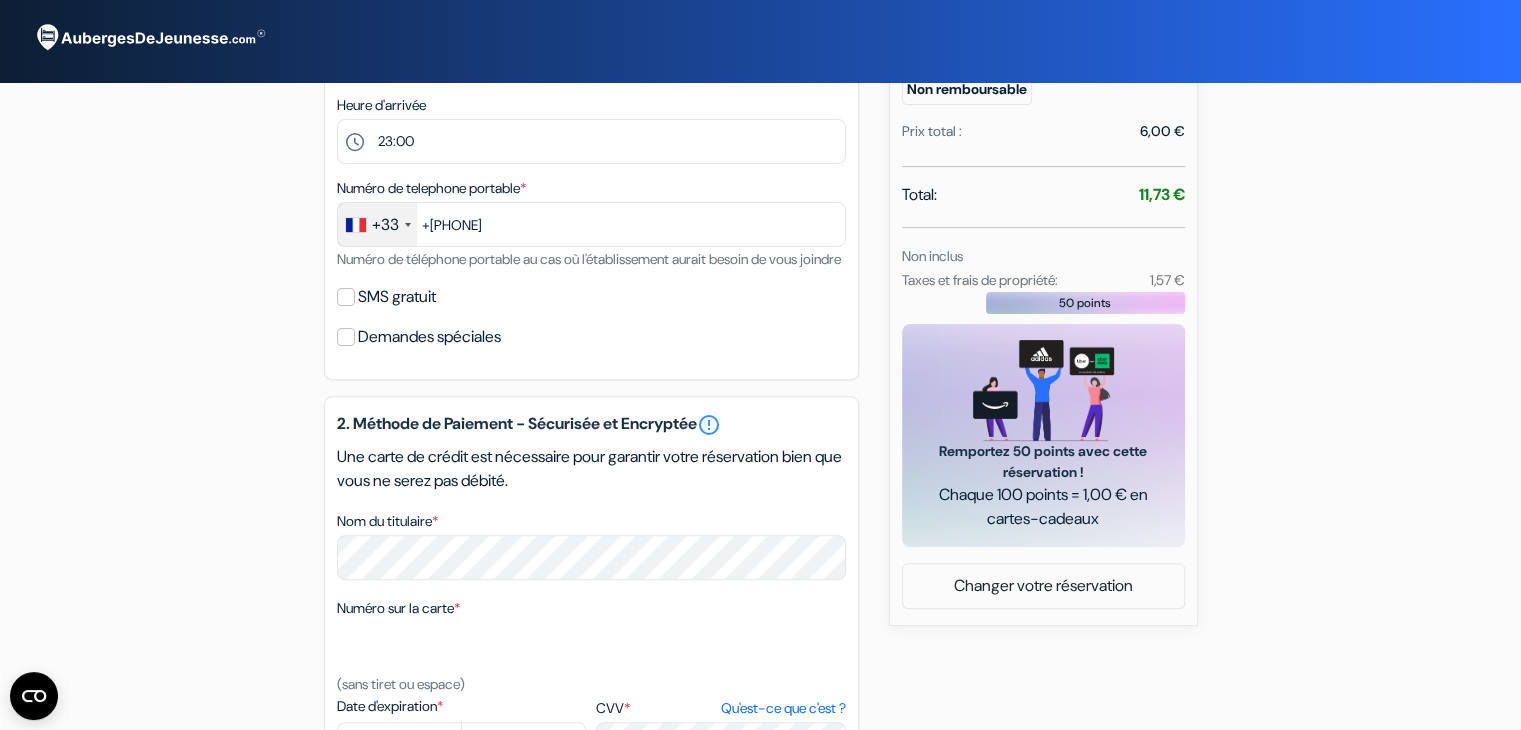 click on "SMS gratuit" at bounding box center [397, 297] 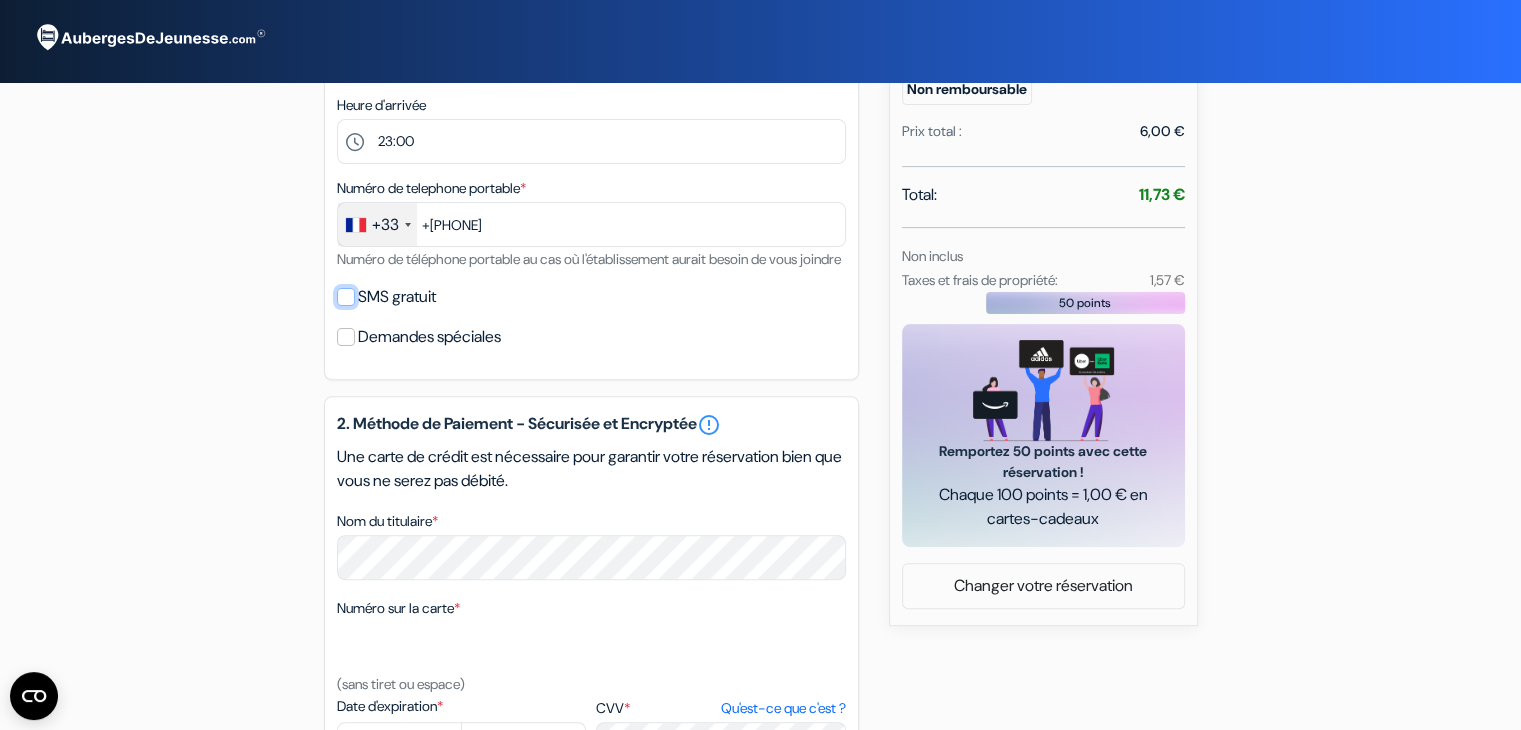click on "SMS gratuit" at bounding box center [346, 297] 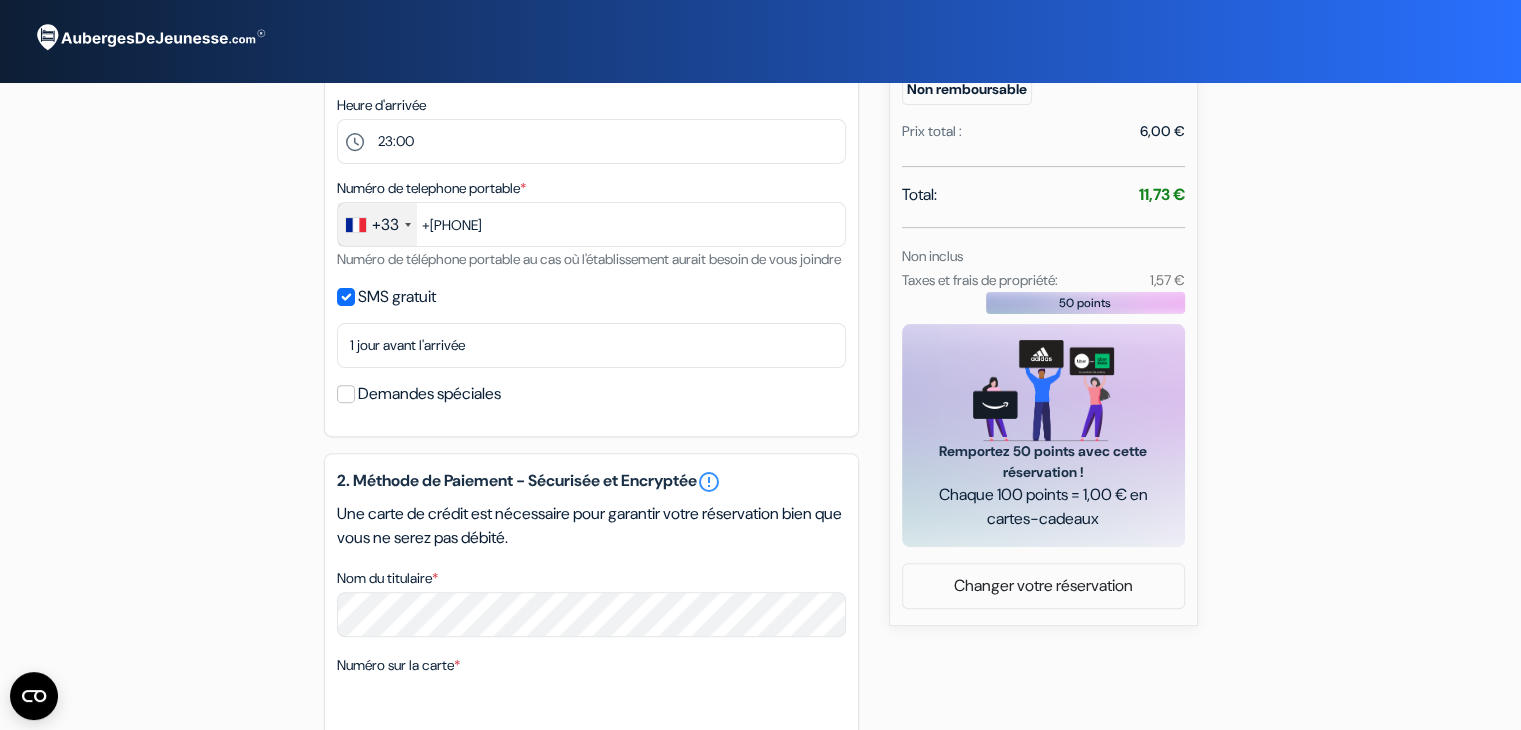 click on "Demandes spéciales" at bounding box center (429, 394) 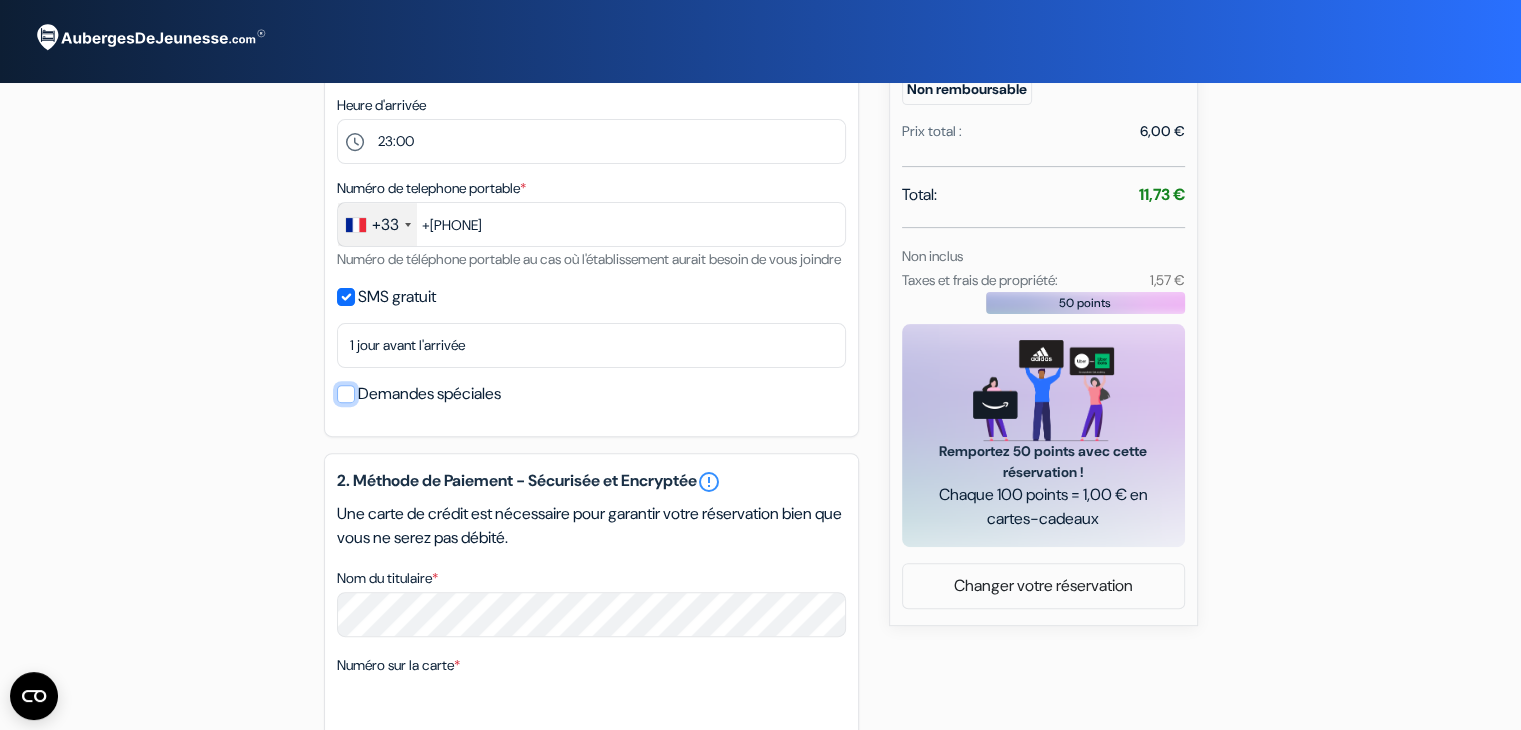 click on "Demandes spéciales" at bounding box center [346, 394] 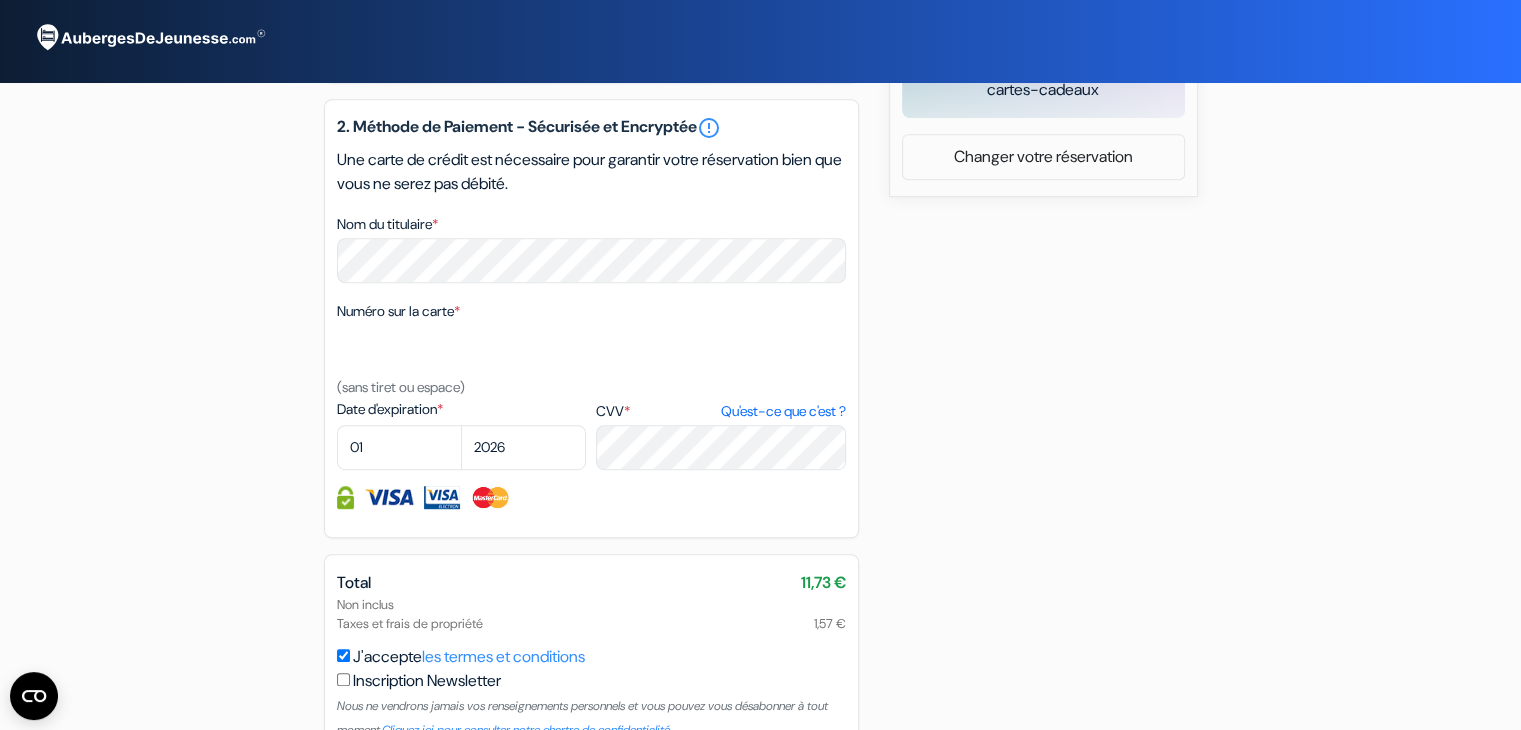 scroll, scrollTop: 1023, scrollLeft: 0, axis: vertical 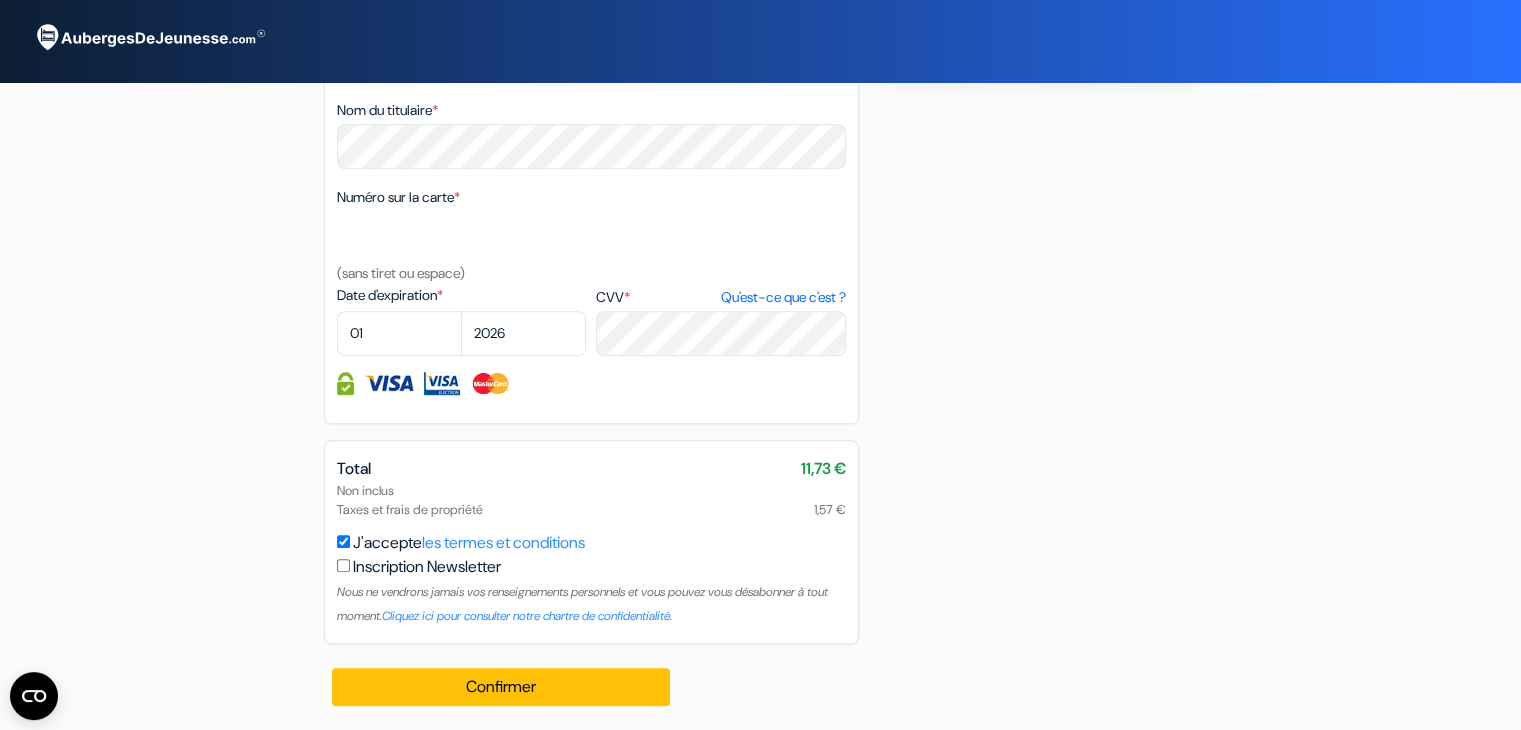 click on "Inscription Newsletter" at bounding box center (427, 567) 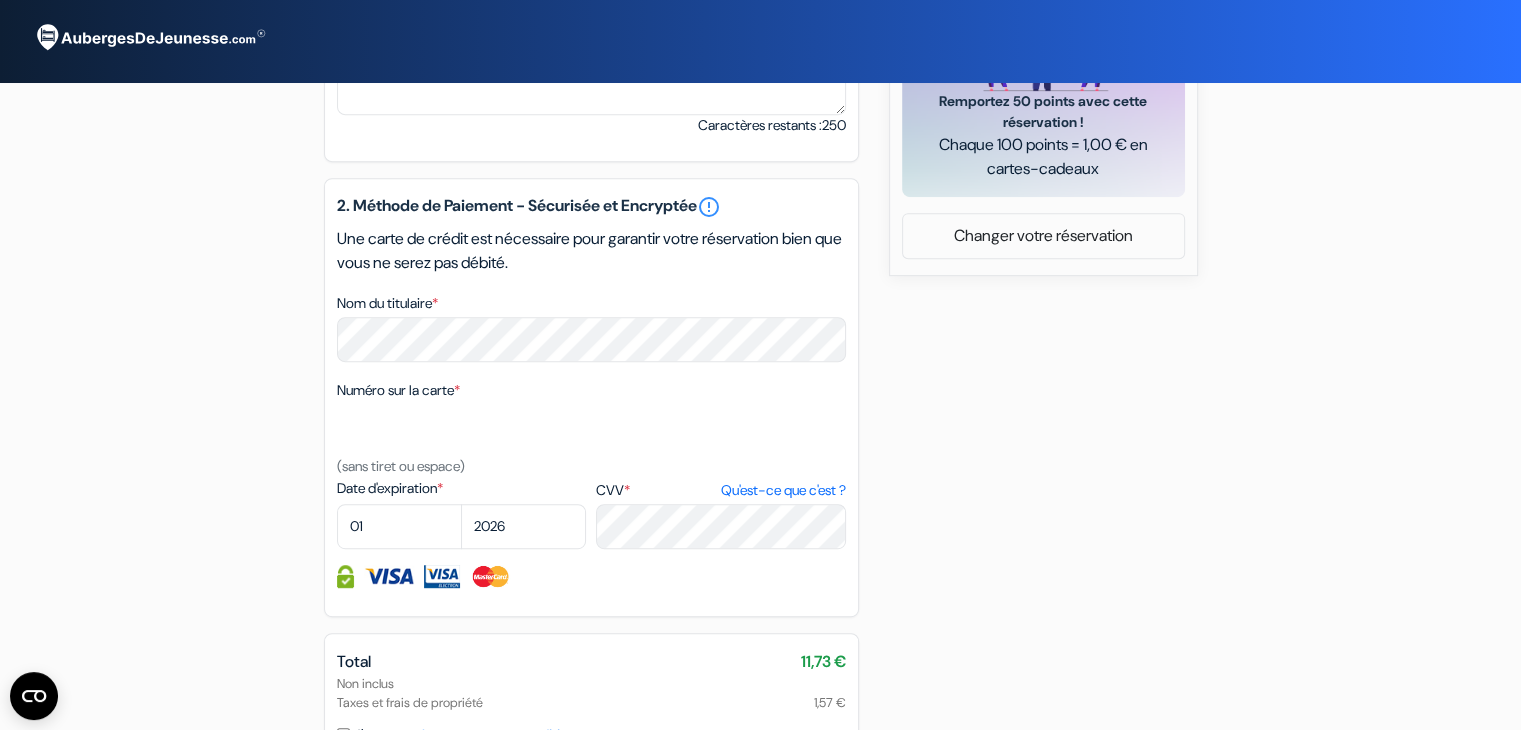 scroll, scrollTop: 885, scrollLeft: 0, axis: vertical 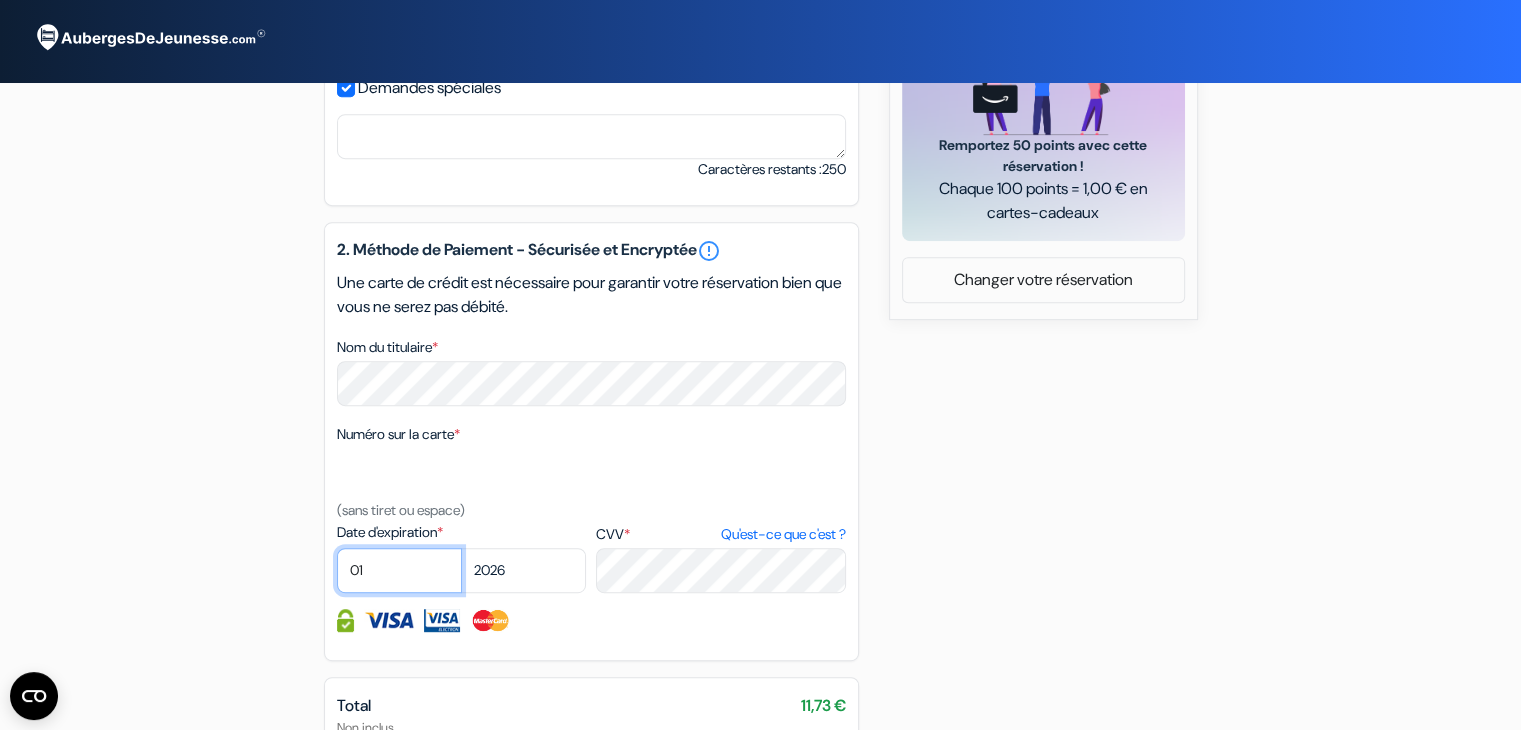 click on "01
02
03
04
05
06
07
08
09
10
11
12" at bounding box center [399, 570] 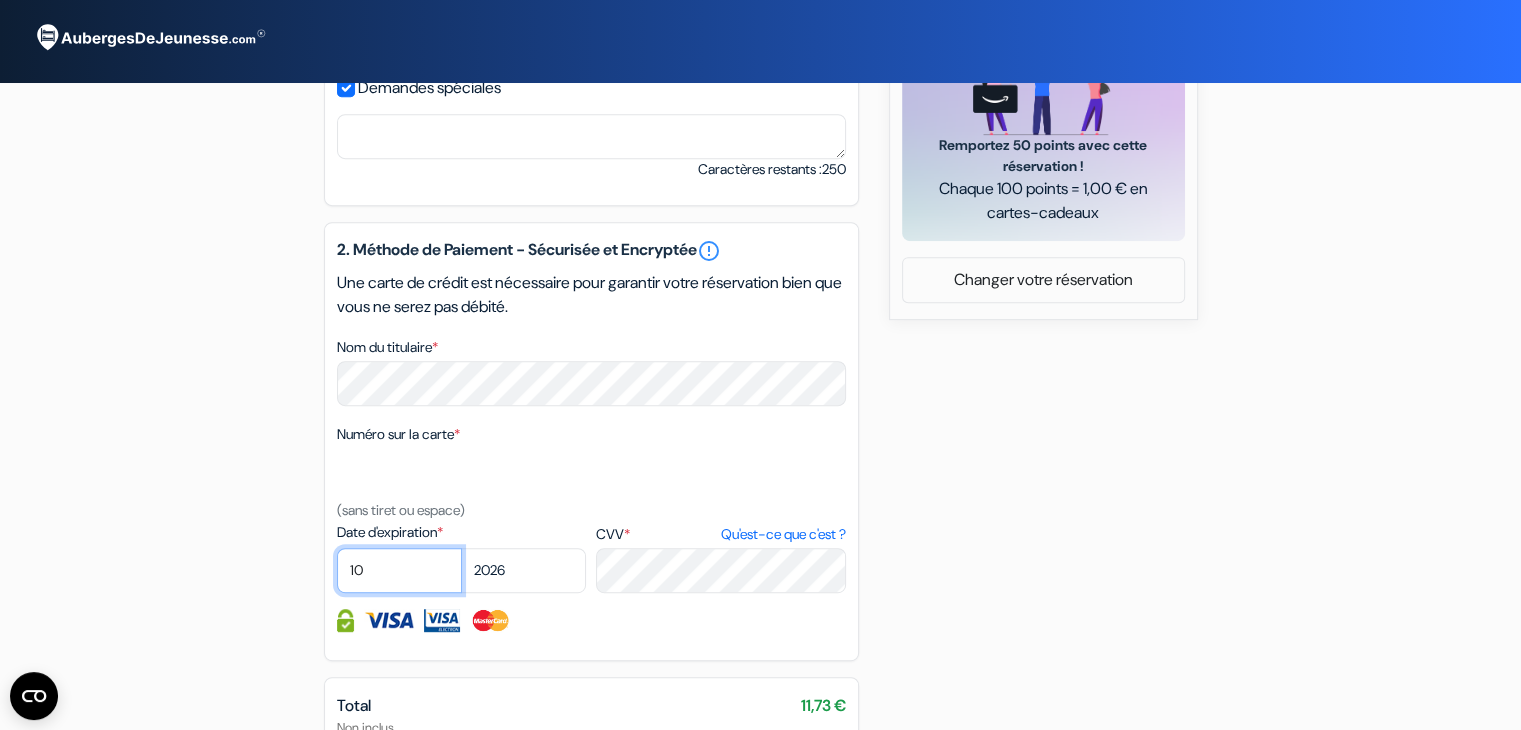 click on "01
02
03
04
05
06
07
08
09
10
11
12" at bounding box center (399, 570) 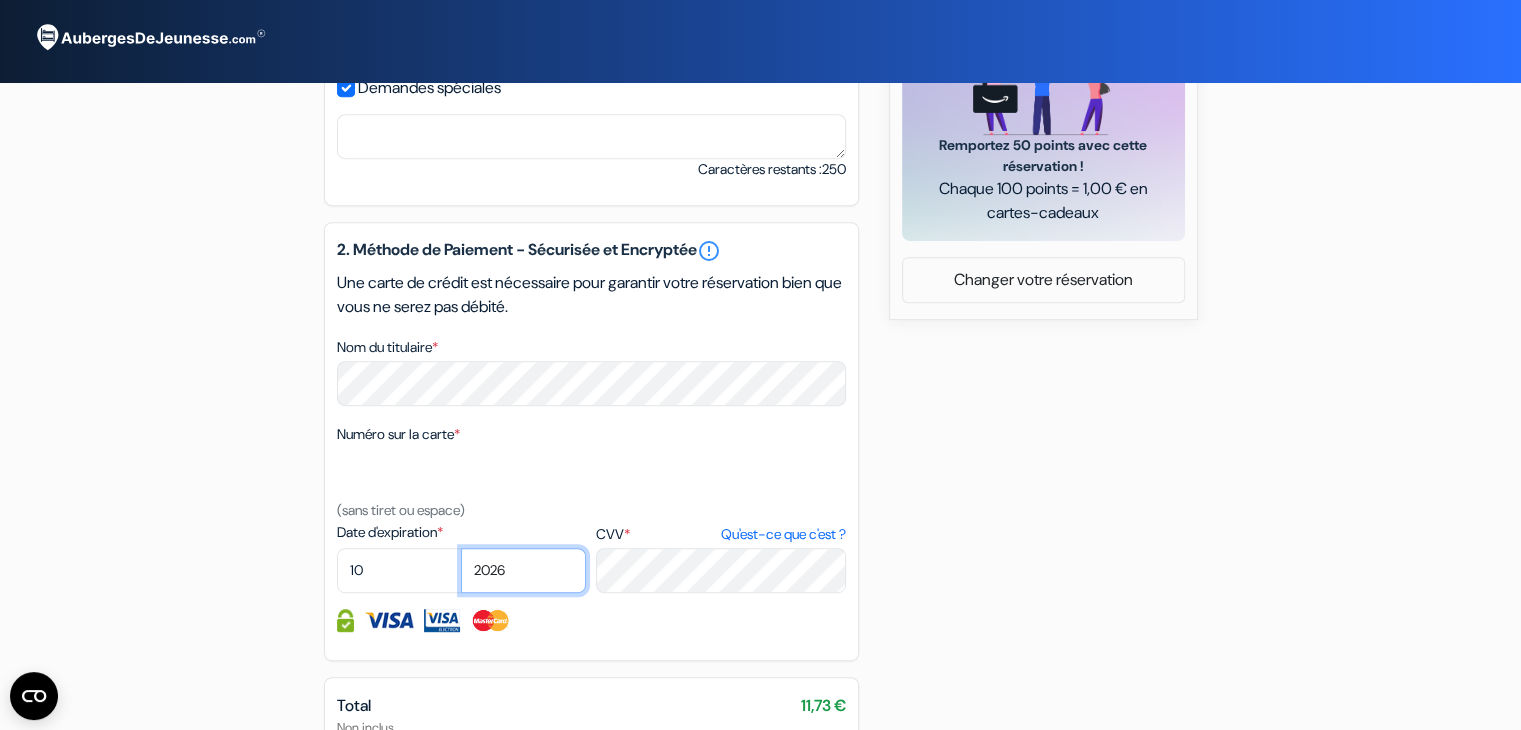 click on "2025
2026
2027
2028
2029
2030
2031
2032
2033
2034
2035
2036 2037 2038 2039 2040 2041" at bounding box center [523, 570] 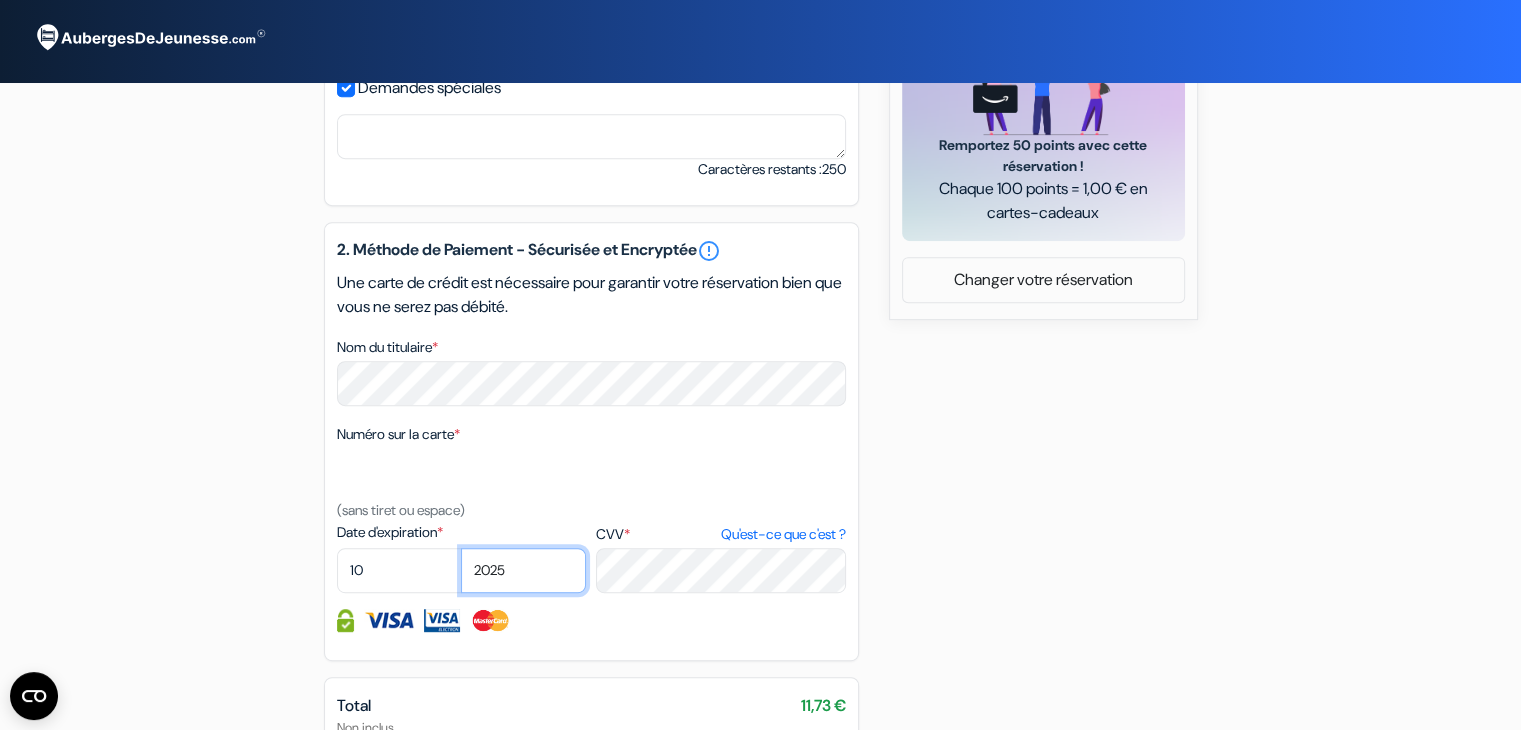 click on "2025
2026
2027
2028
2029
2030
2031
2032
2033
2034
2035
2036 2037 2038 2039 2040 2041" at bounding box center [523, 570] 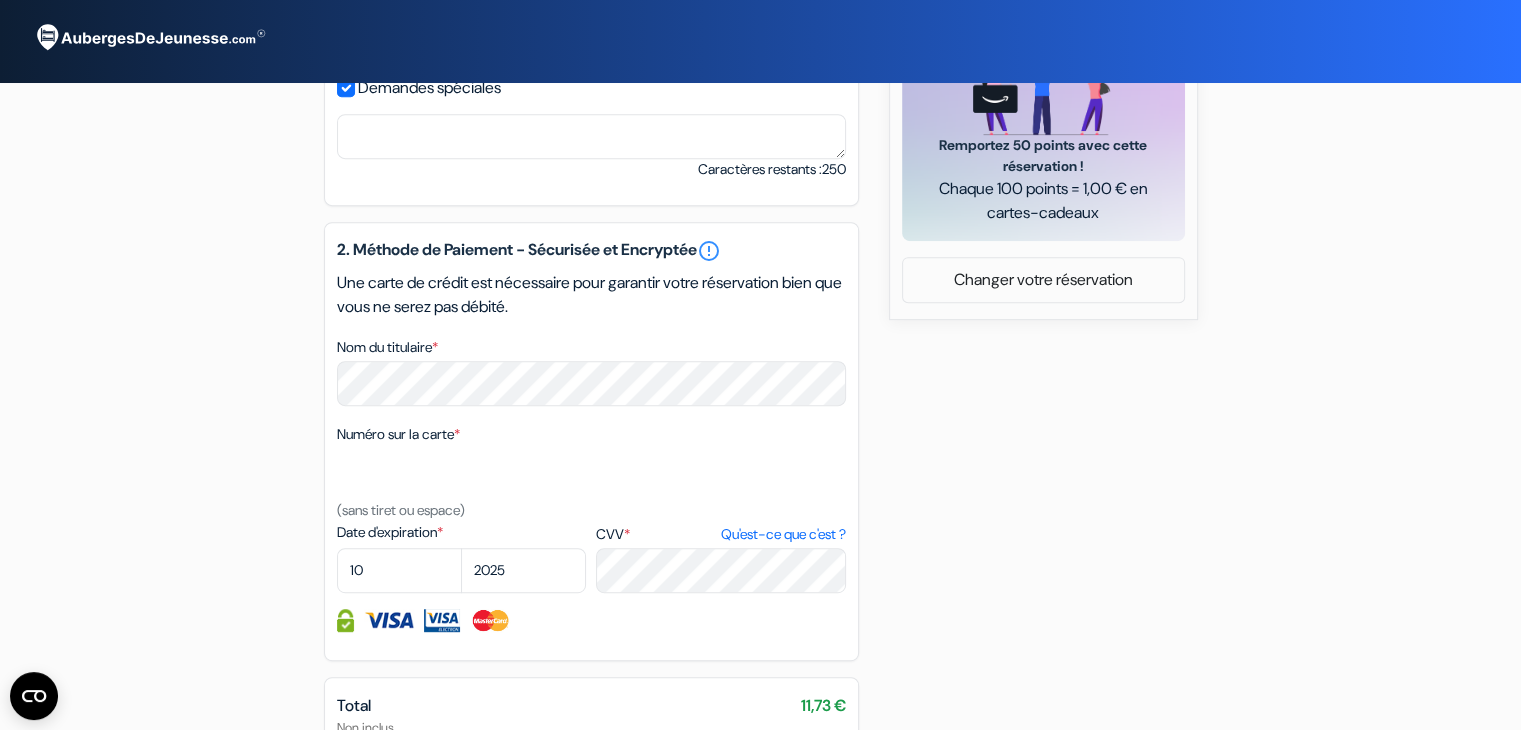 click on "Nom du titulaire  *
Numéro sur la carte  *
(sans tiret ou espace)
Date d'expiration  *
01
02
03
04
05 06 07 08 09 10 11 12 2025 2026" at bounding box center (591, 441) 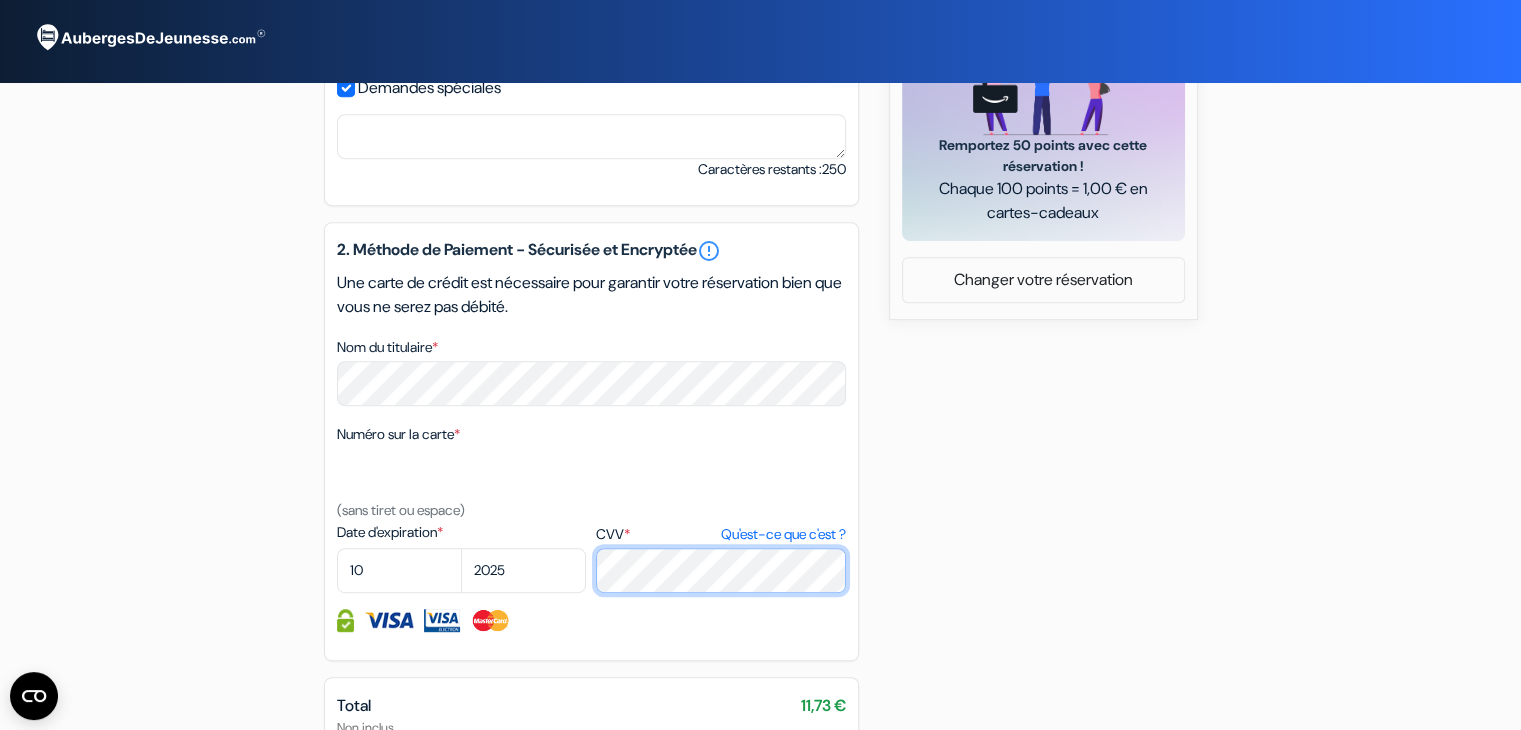 scroll, scrollTop: 1148, scrollLeft: 0, axis: vertical 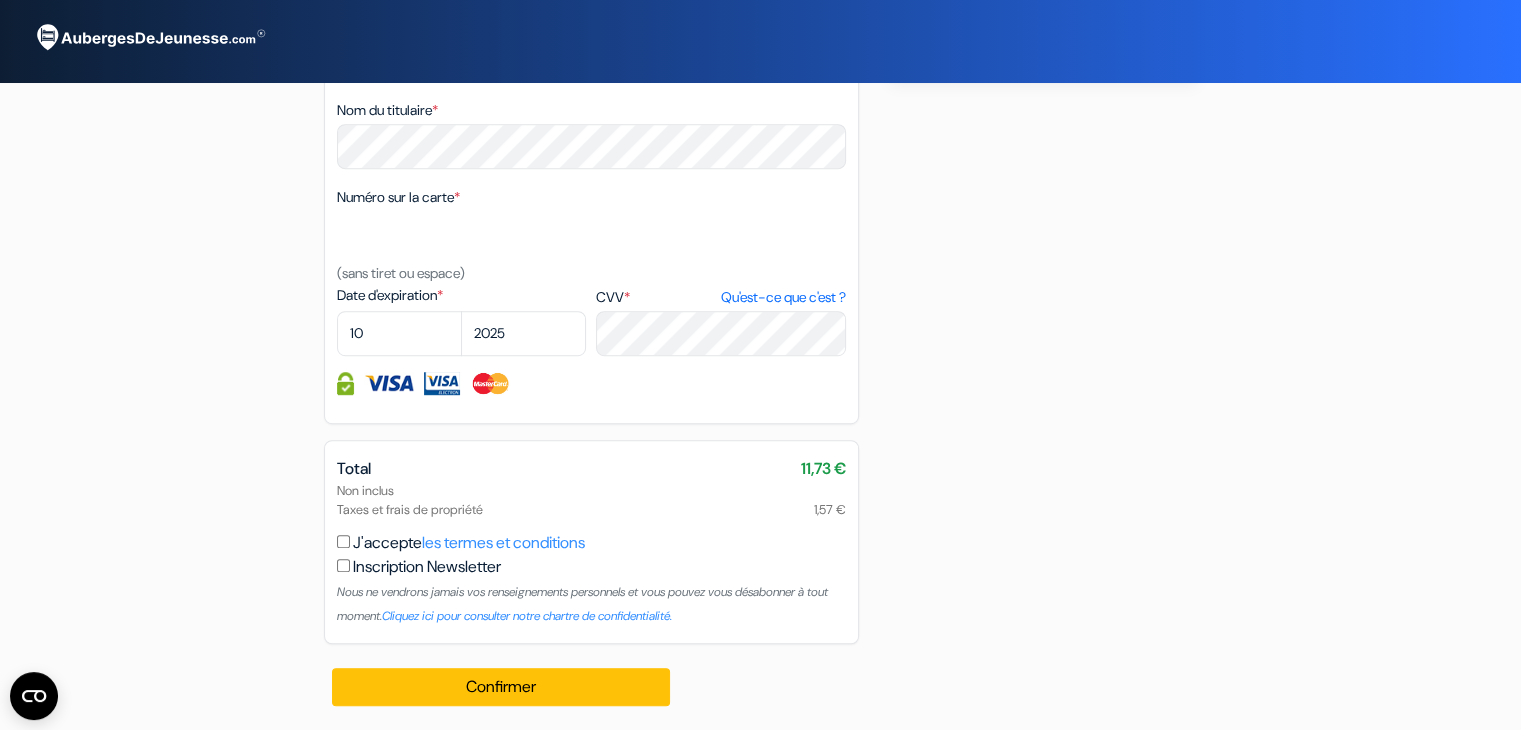 click on "J'accepte   les termes et conditions" at bounding box center [469, 543] 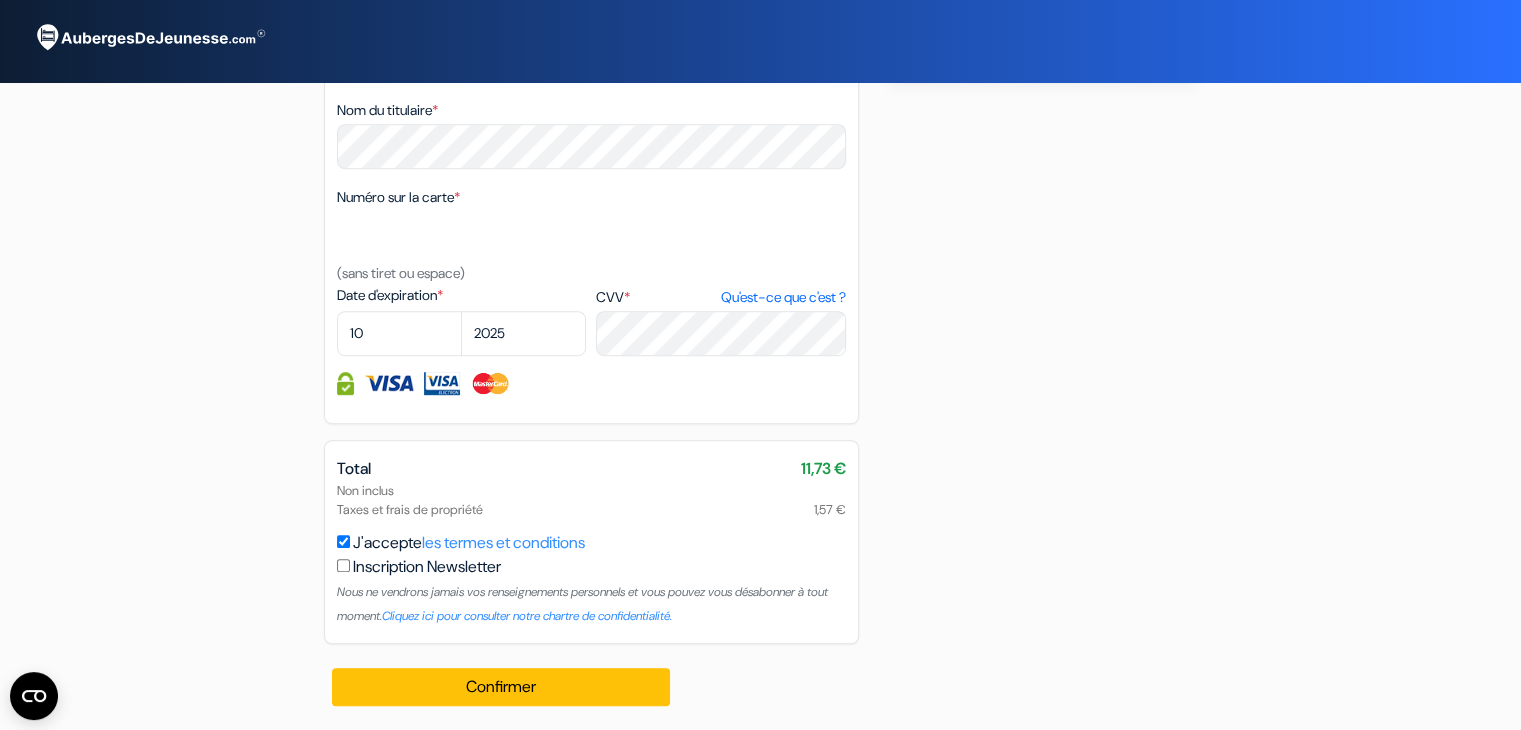 click on "Nous ne vendrons jamais vos renseignements personnels et vous pouvez vous désabonner à tout moment.
Cliquez ici pour consulter notre chartre de confidentialité." at bounding box center [582, 604] 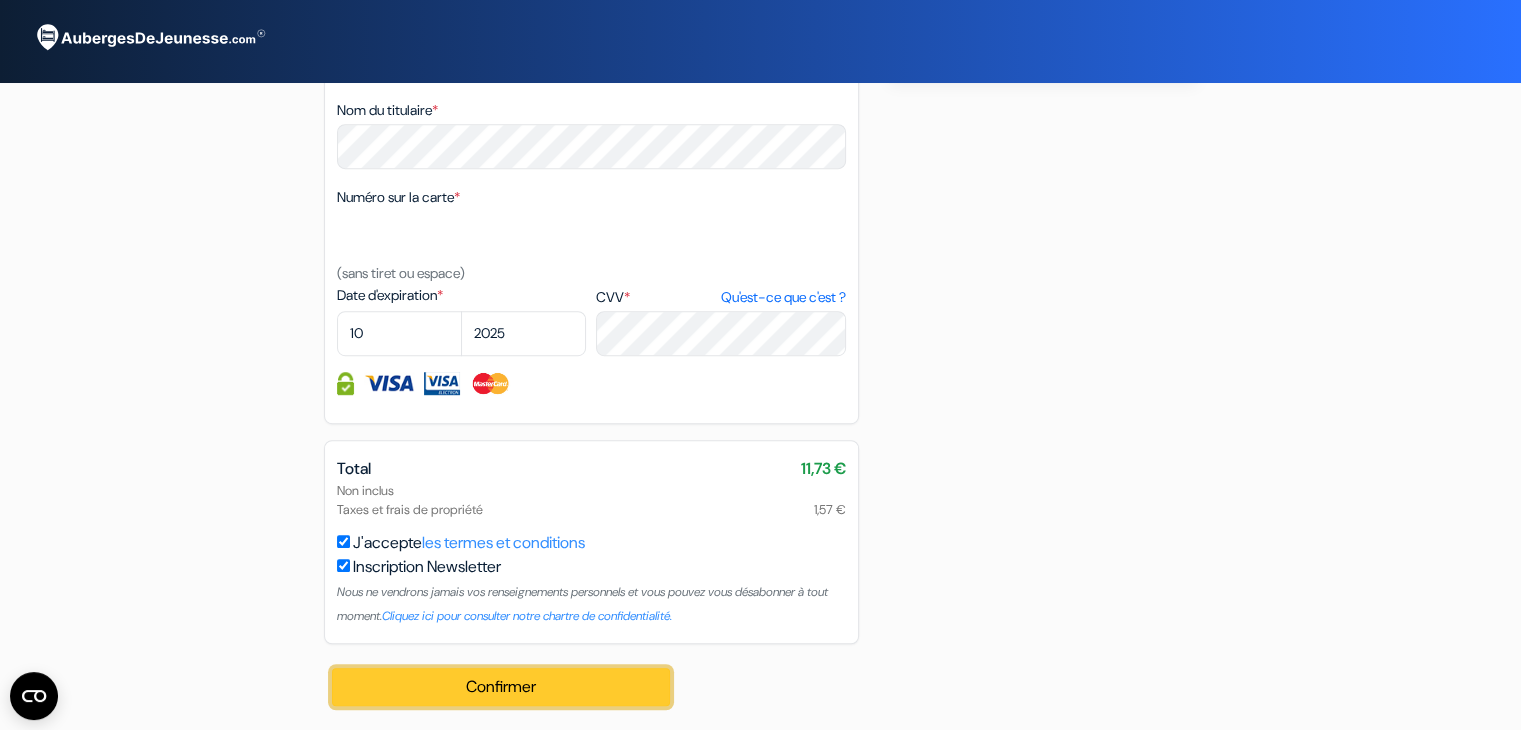 click on "Confirmer
Loading..." at bounding box center (501, 687) 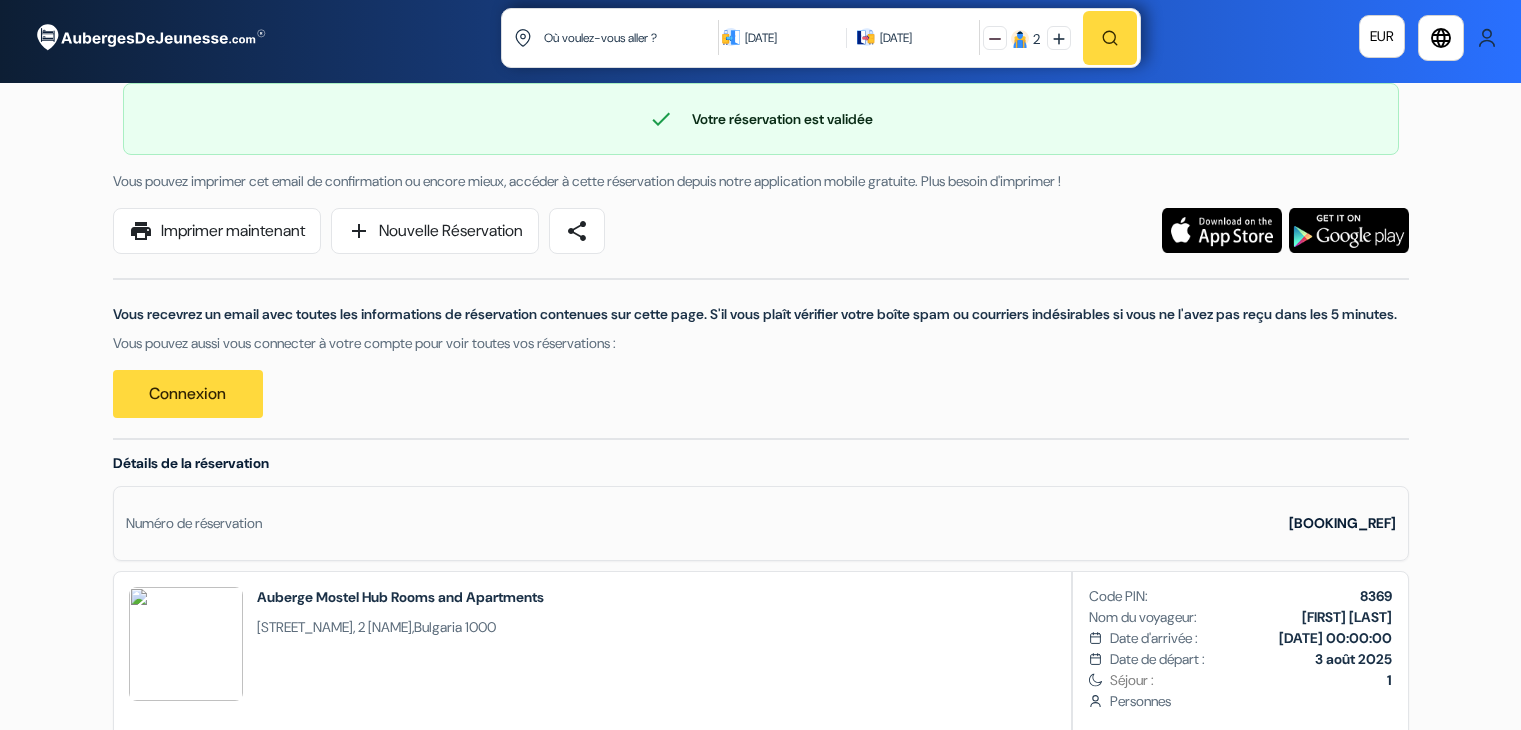 scroll, scrollTop: 0, scrollLeft: 0, axis: both 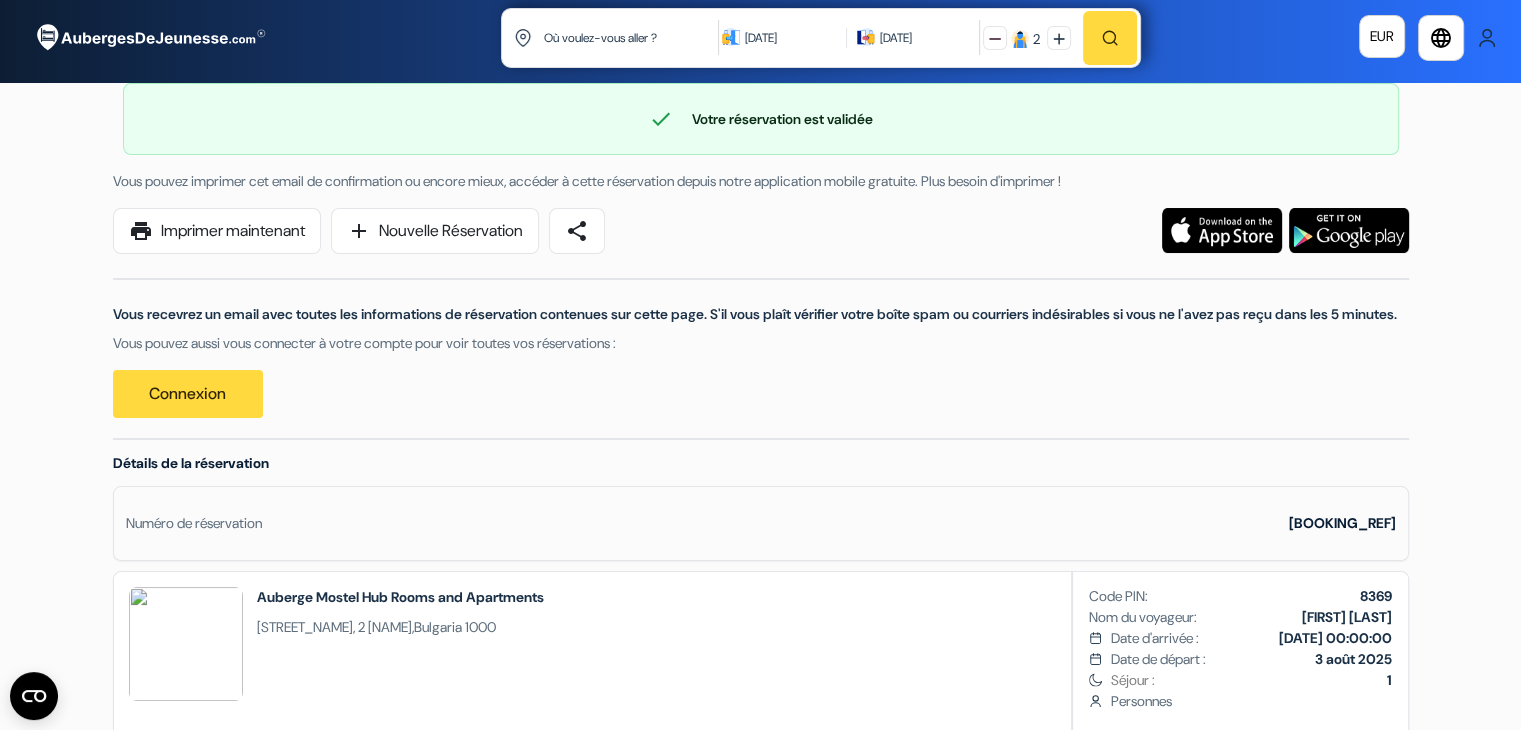 click at bounding box center [1487, 38] 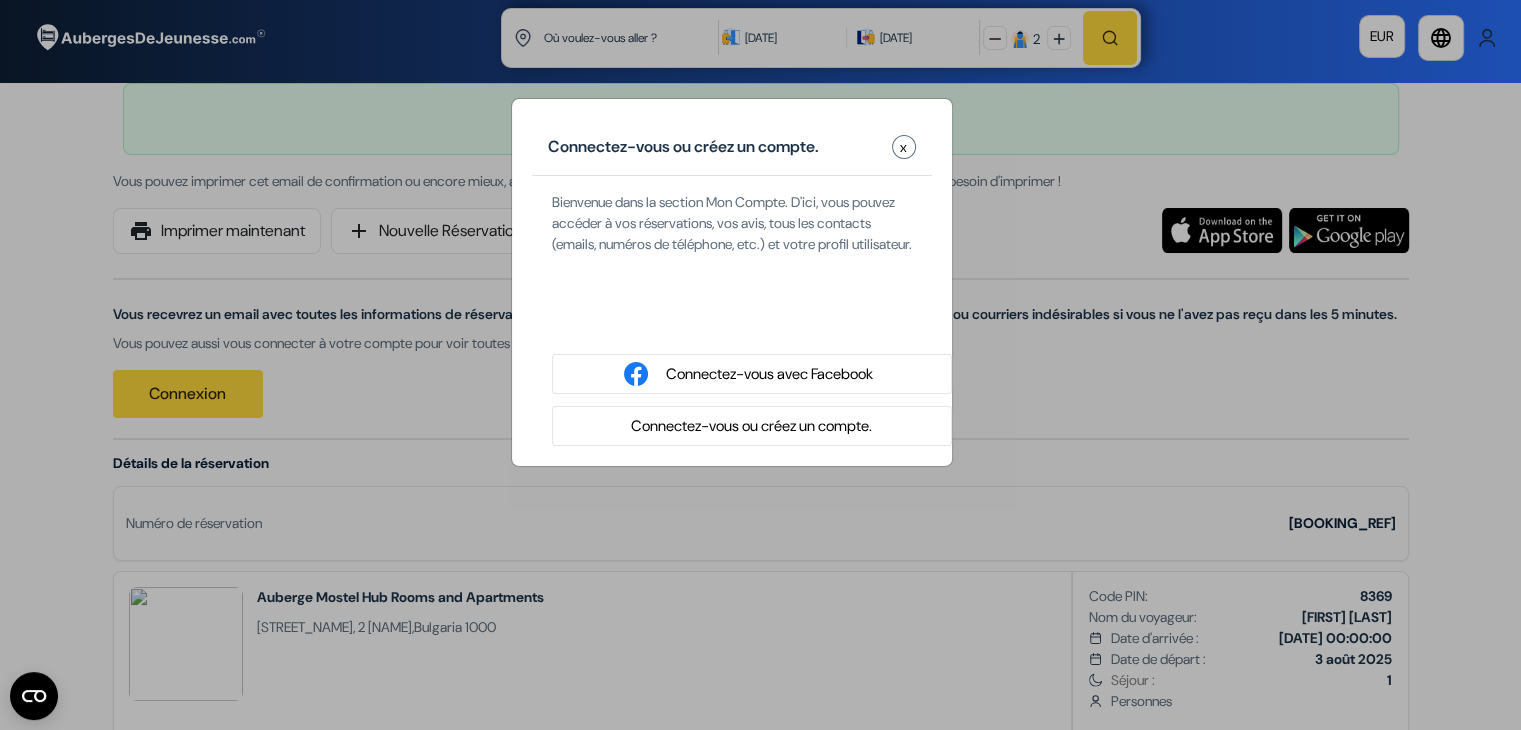 click on "Connectez-vous ou créez un compte.
x
Bienvenue dans la section Mon Compte. D'ici, vous pouvez accéder à vos réservations, vos avis, tous les contacts (emails, numéros de téléphone, etc.) et votre profil utilisateur.
Connectez-vous avec Facebook
Connectez-vous ou créez un compte." at bounding box center [760, 365] 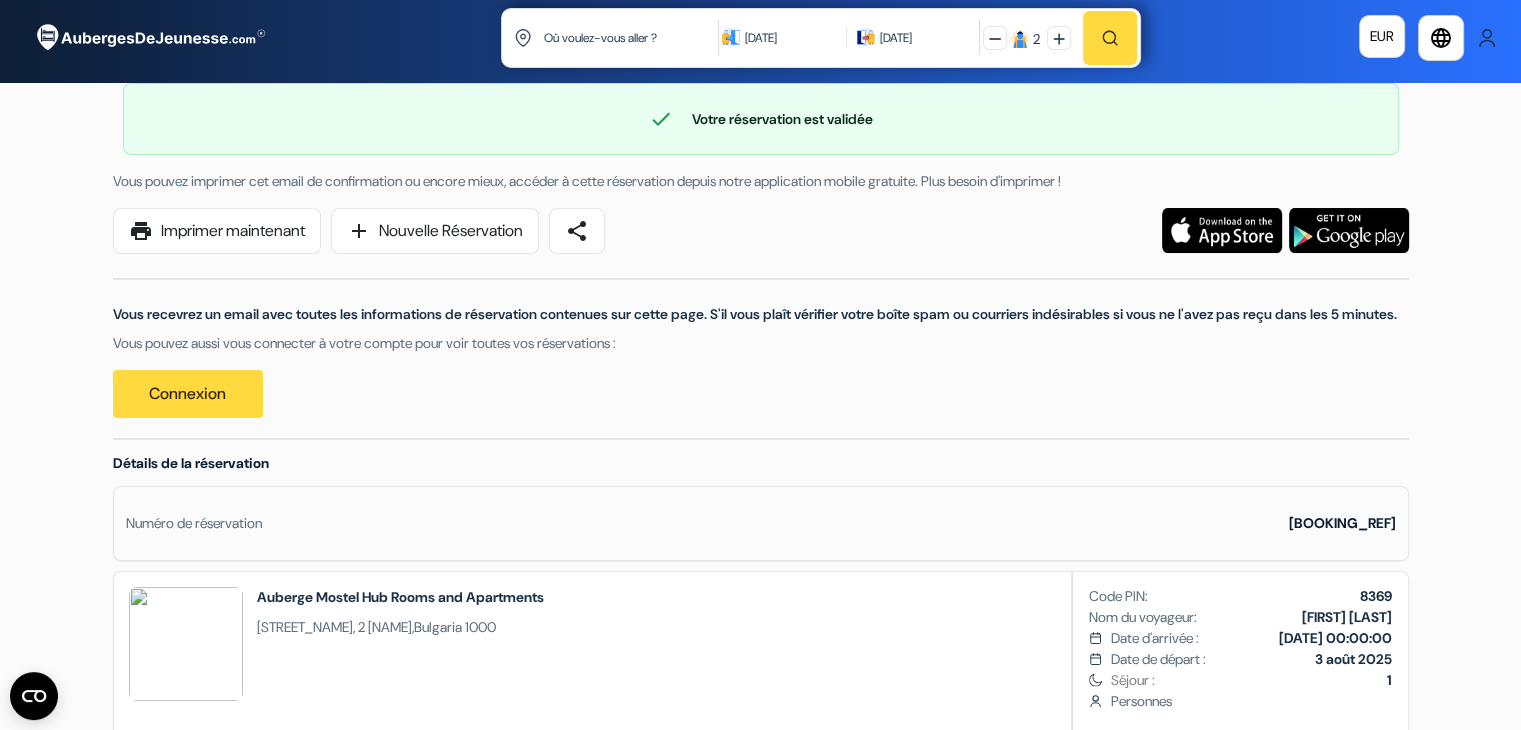 click on "Où voulez-vous aller ?
Où voulez-vous aller ?
[DATE]
[DATE]
2" at bounding box center [760, 37] 